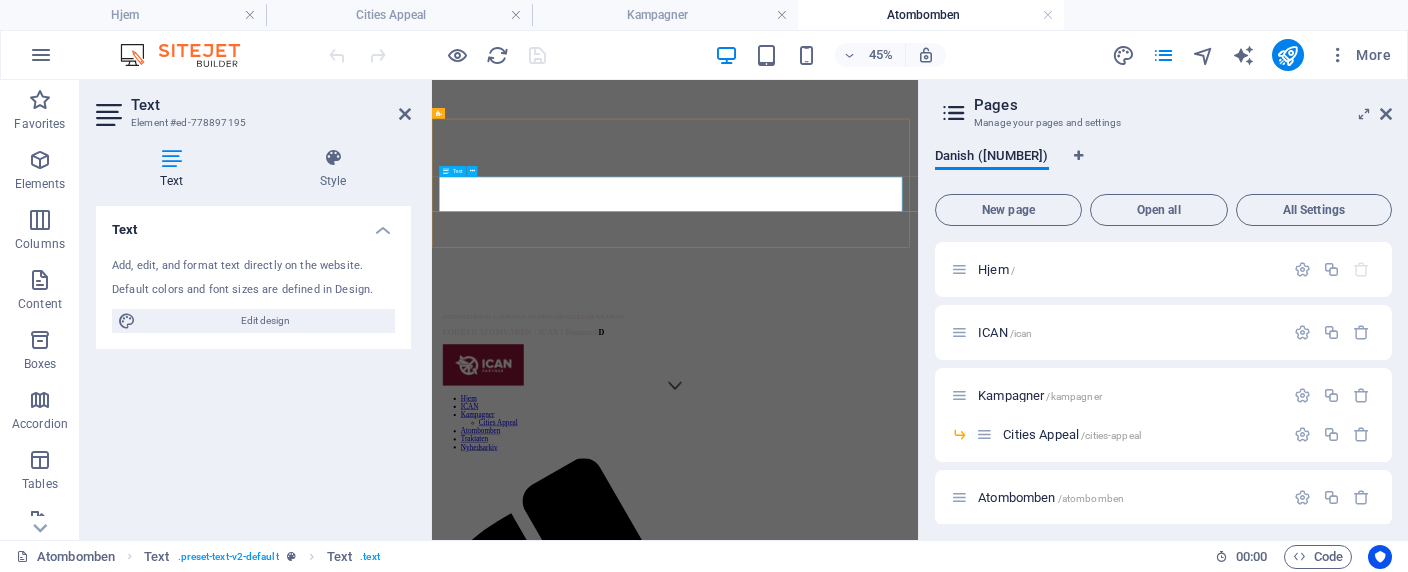 scroll, scrollTop: 309, scrollLeft: 0, axis: vertical 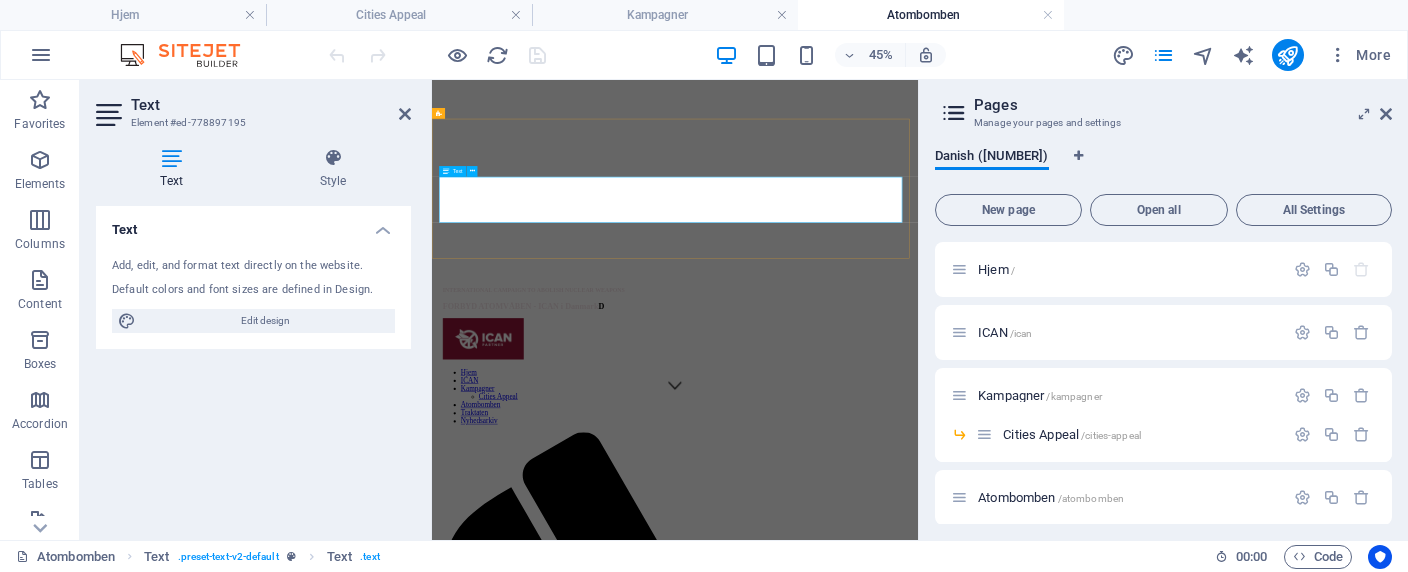 type 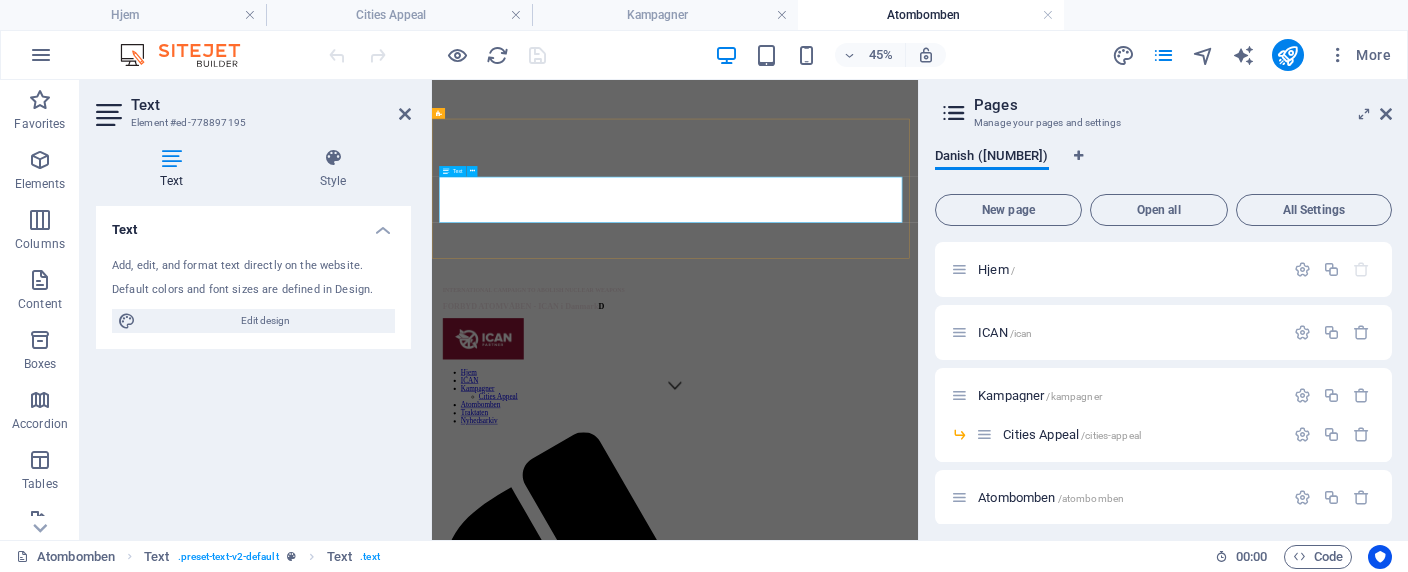 copy on "Atombomben findes Tekst er på vej" 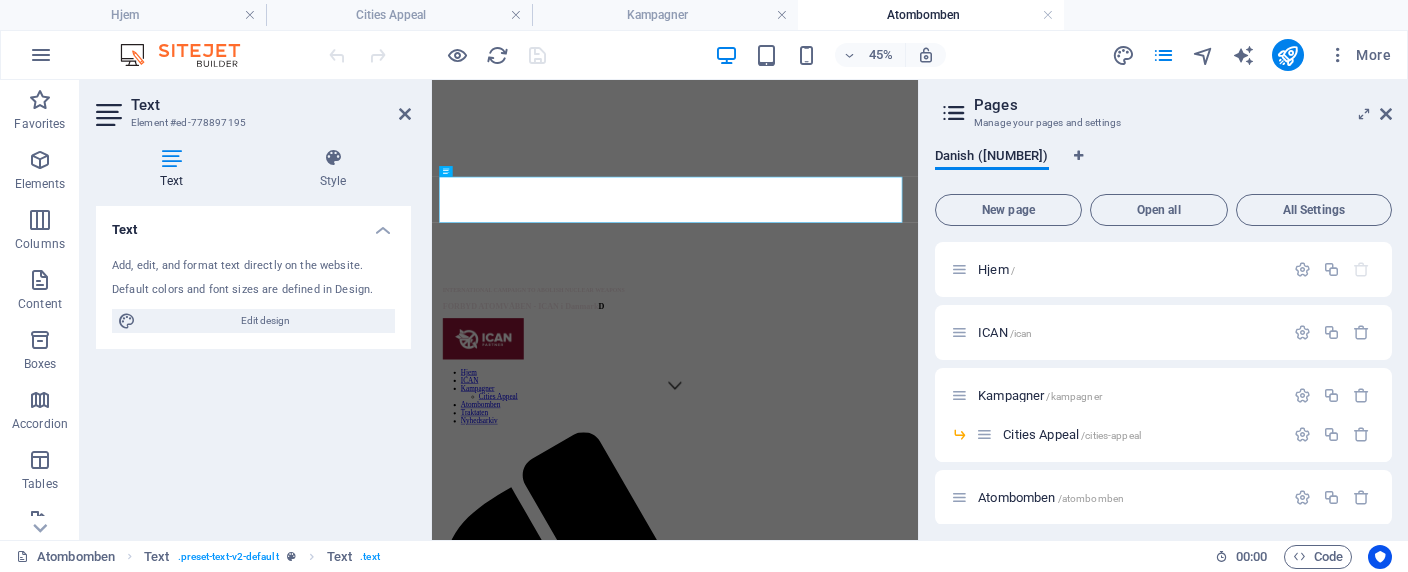 click on "Danish ([NUMBER])" at bounding box center [1163, 167] 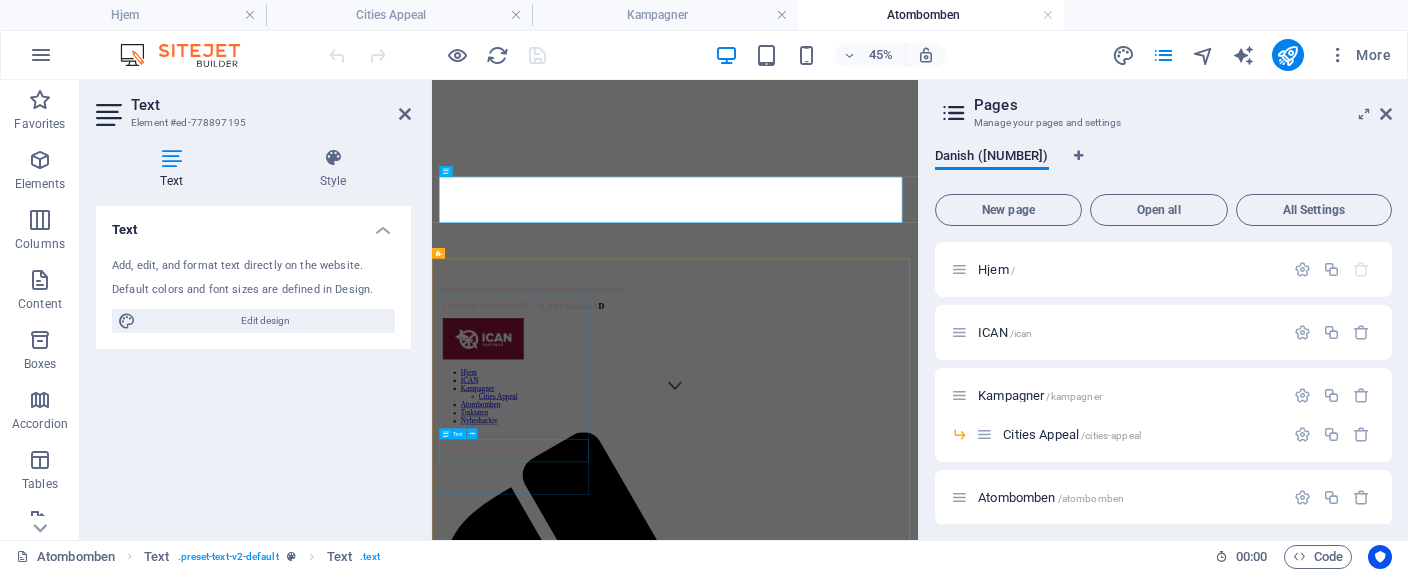 click on "Lorem ipsum dolor sit amet, consectetur adipisicing elit. Veritatis, dolorem!" at bounding box center (972, 3386) 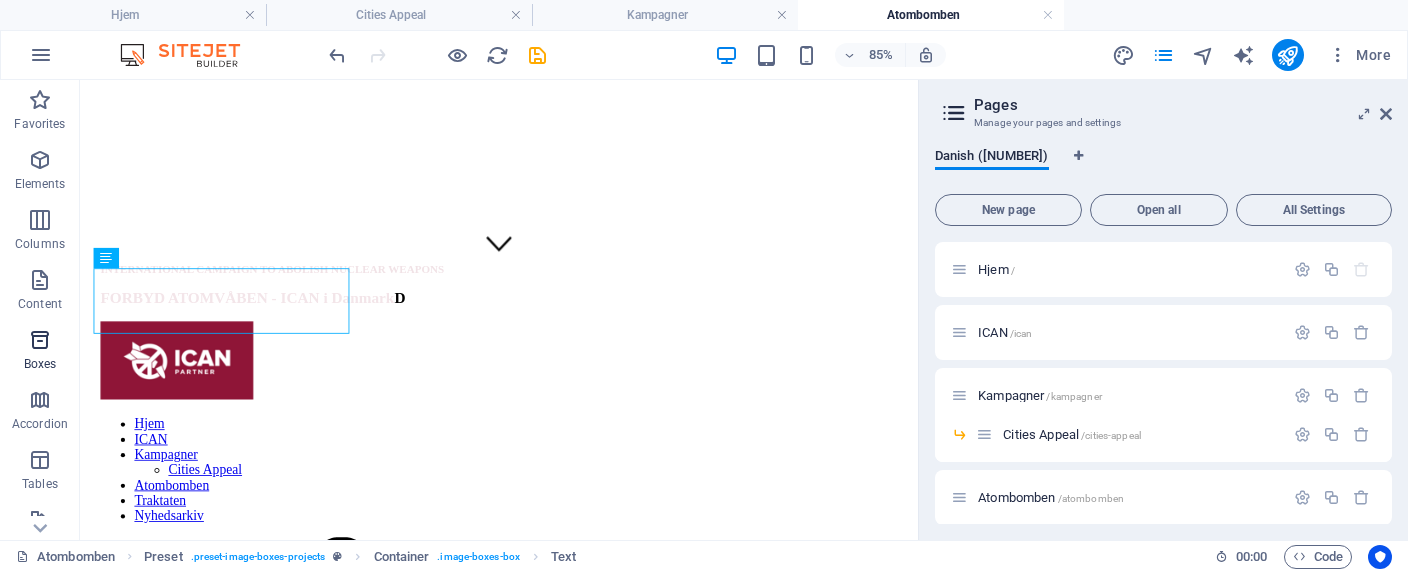 scroll, scrollTop: 861, scrollLeft: 0, axis: vertical 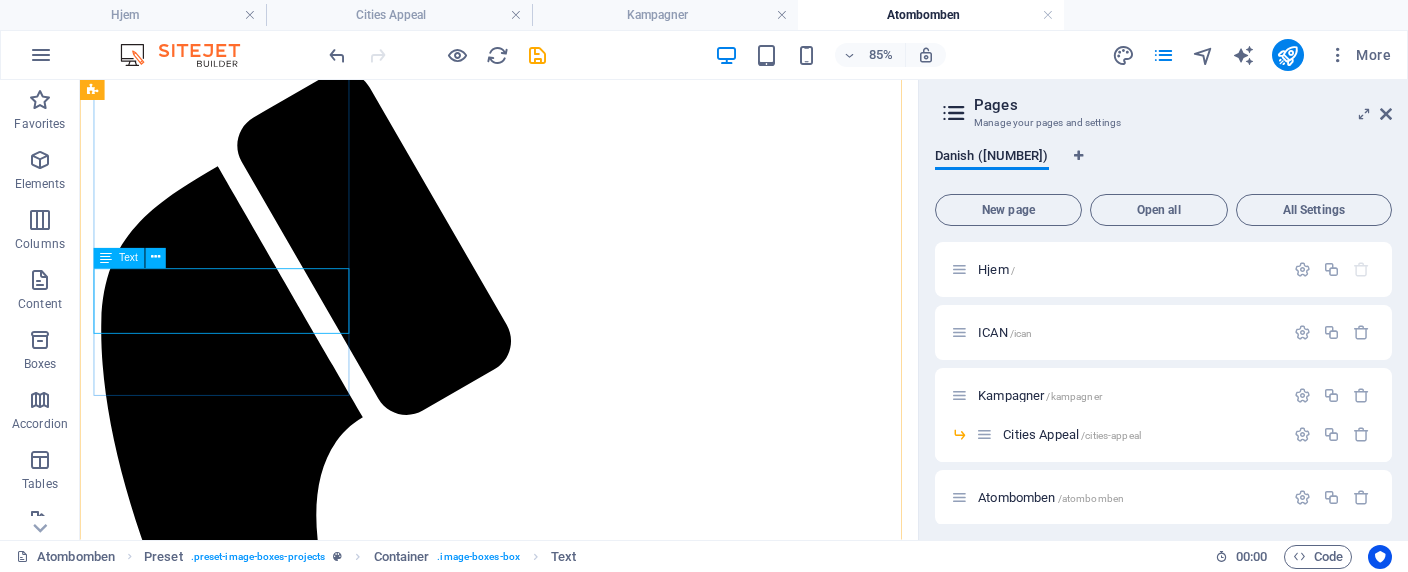 click on "Lorem ipsum dolor sit amet, consectetur adipisicing elit. Veritatis, dolorem!" at bounding box center (573, 2399) 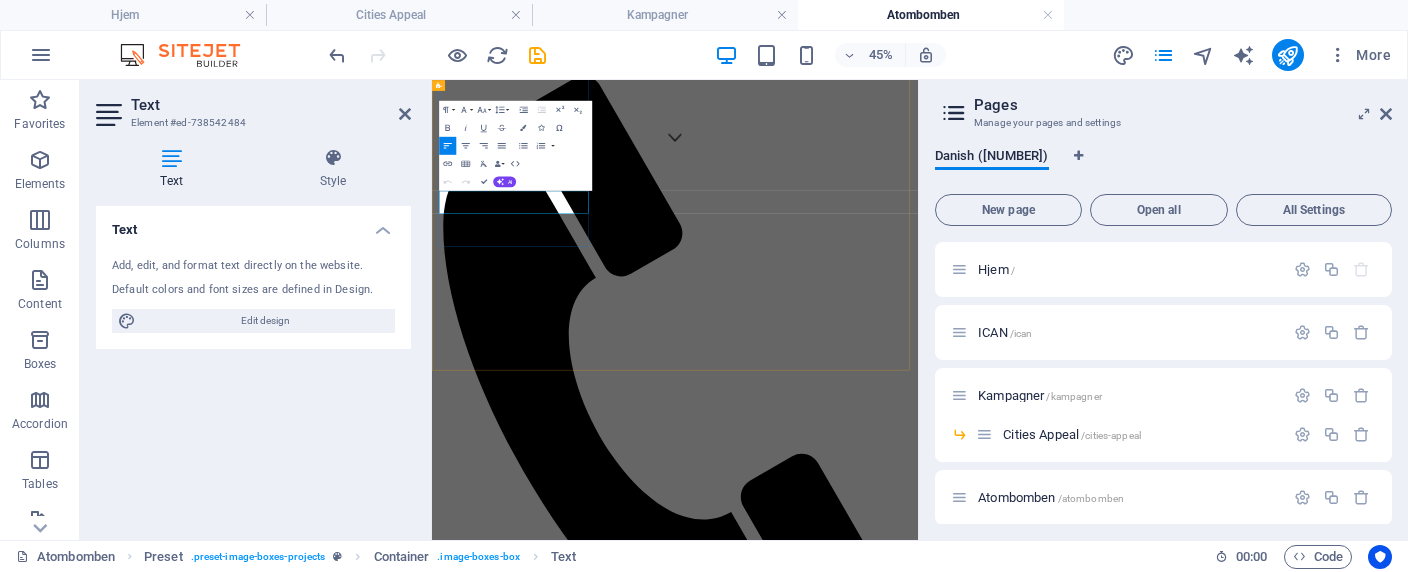 click on "Lorem ipsum dolor sit amet, consectetur adipisicing elit. Veritatis, dolorem!" at bounding box center (972, 2594) 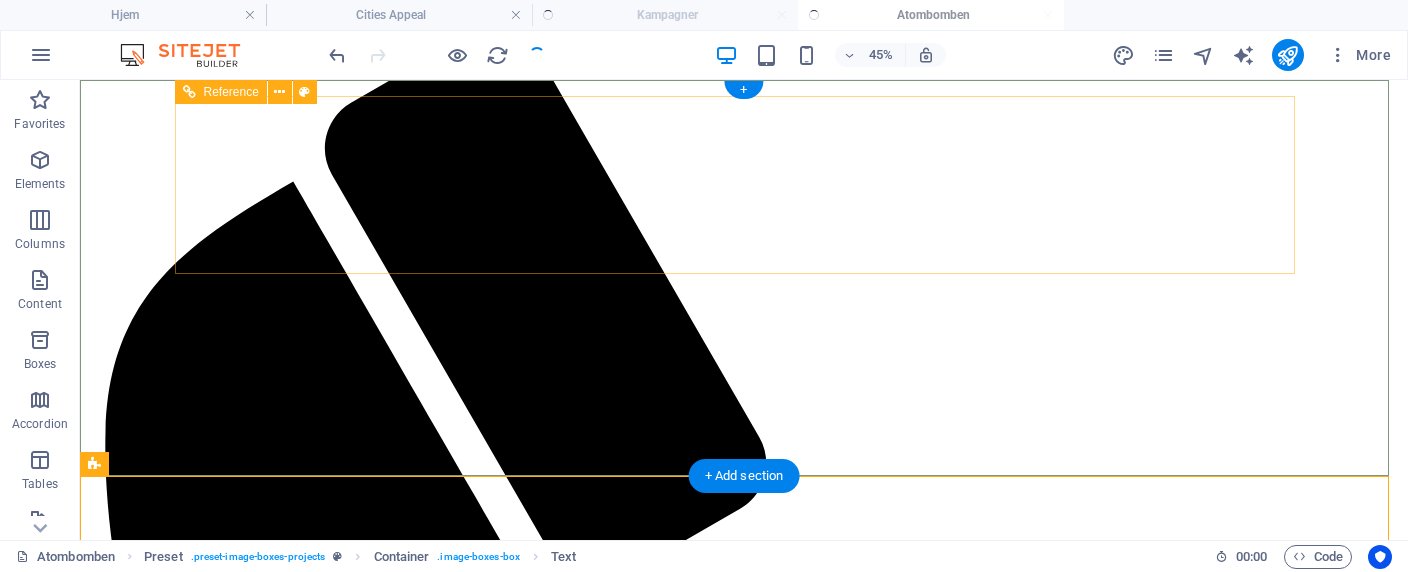 scroll, scrollTop: 0, scrollLeft: 0, axis: both 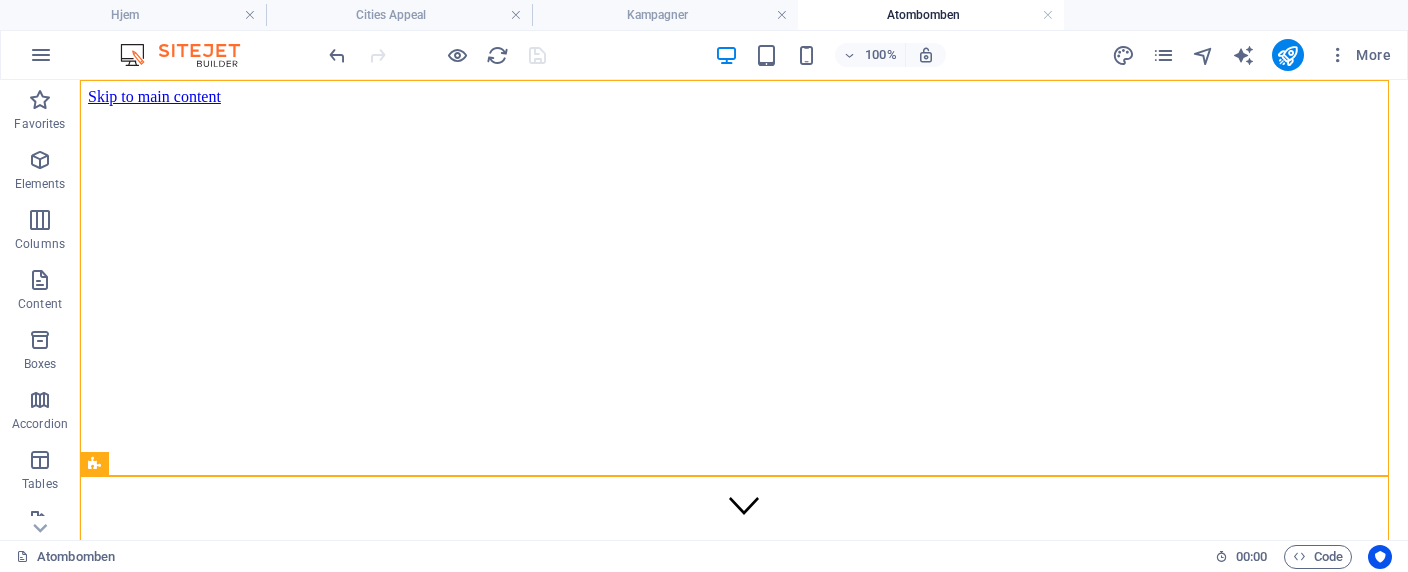 click on "INTERNATIONAL CAMPAIGN TO ABOLISH NUCLEAR WEAPONS FORBYD ATOMVÅBEN - ICAN i Danmark  D Hjem ICAN  Kampagner Cities Appeal Atombomben Traktaten Nyhedsarkiv" at bounding box center [744, 1569] 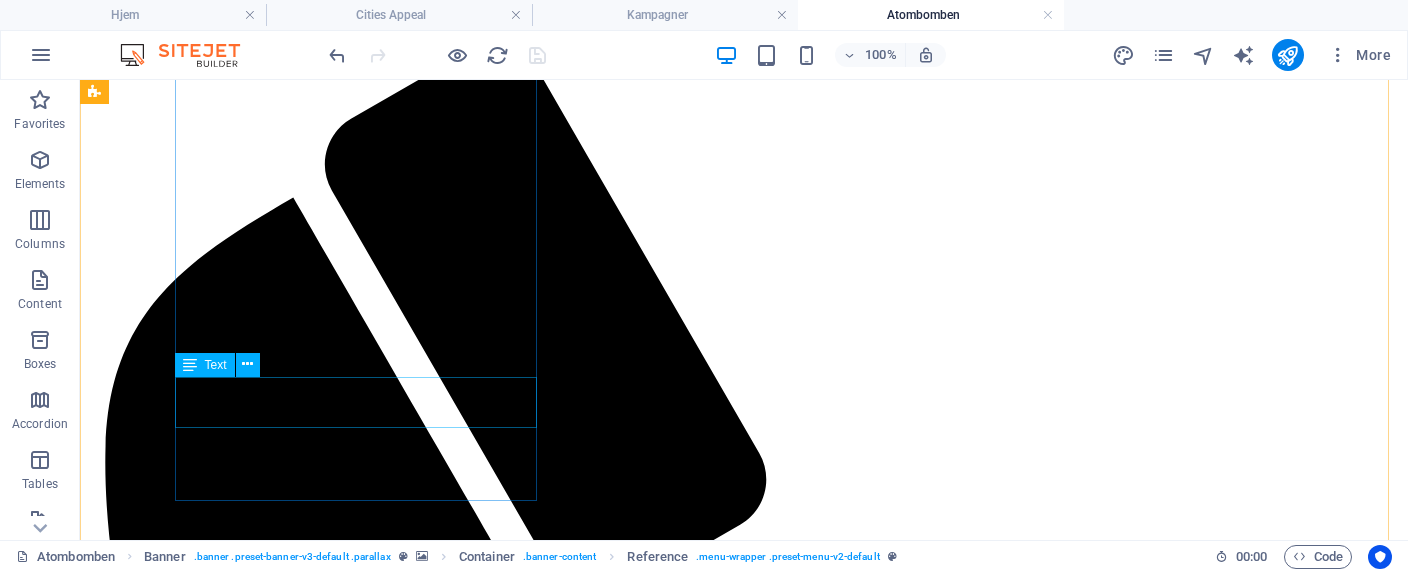 scroll, scrollTop: 851, scrollLeft: 0, axis: vertical 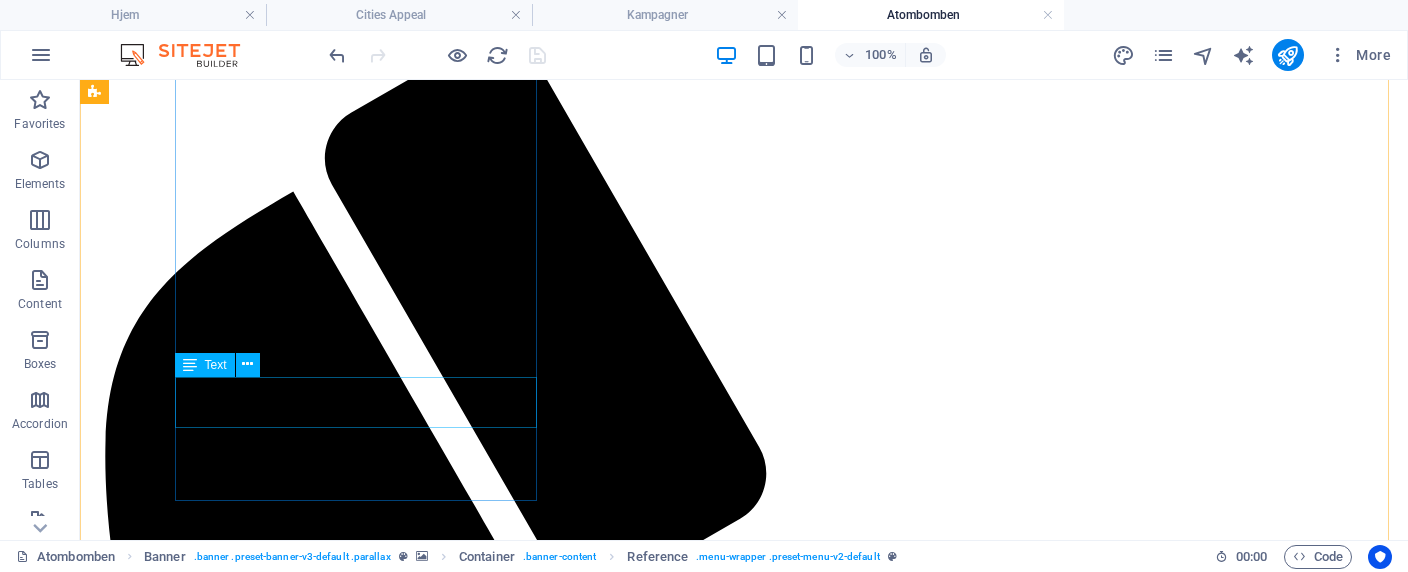 click on "Lorem ipsum dolor sit amet, consectetur adipisicing elit. Veritatis, dolorem!" at bounding box center [744, 3078] 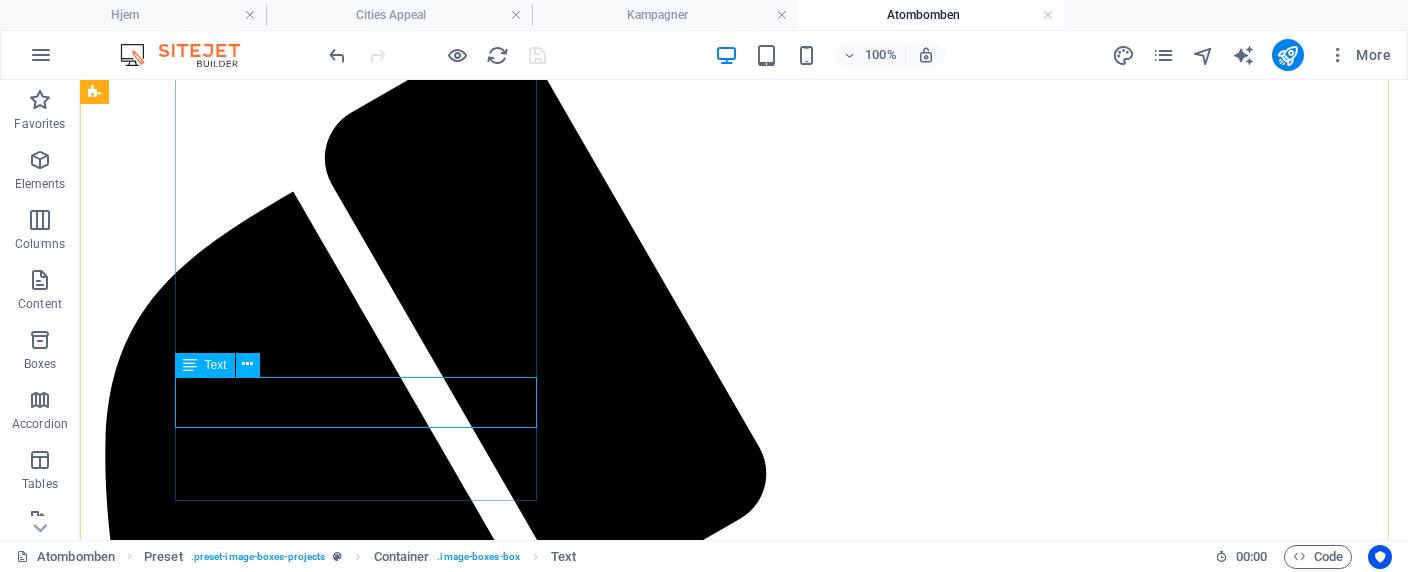 click on "Text" at bounding box center (216, 365) 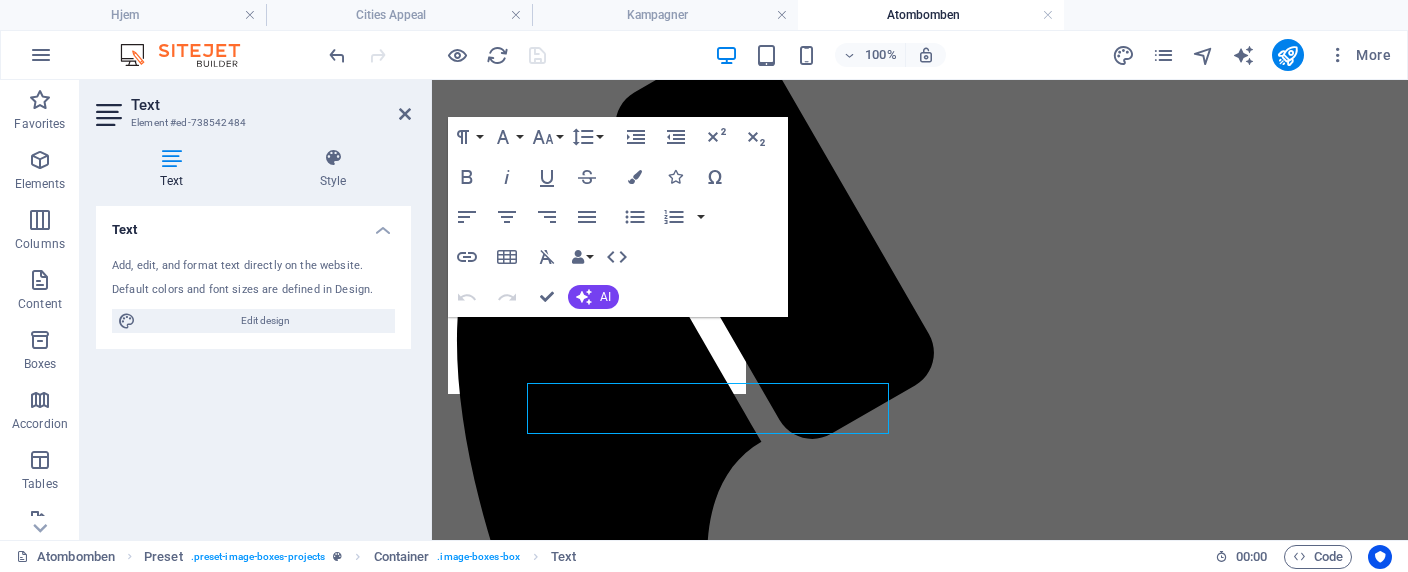 scroll, scrollTop: 844, scrollLeft: 0, axis: vertical 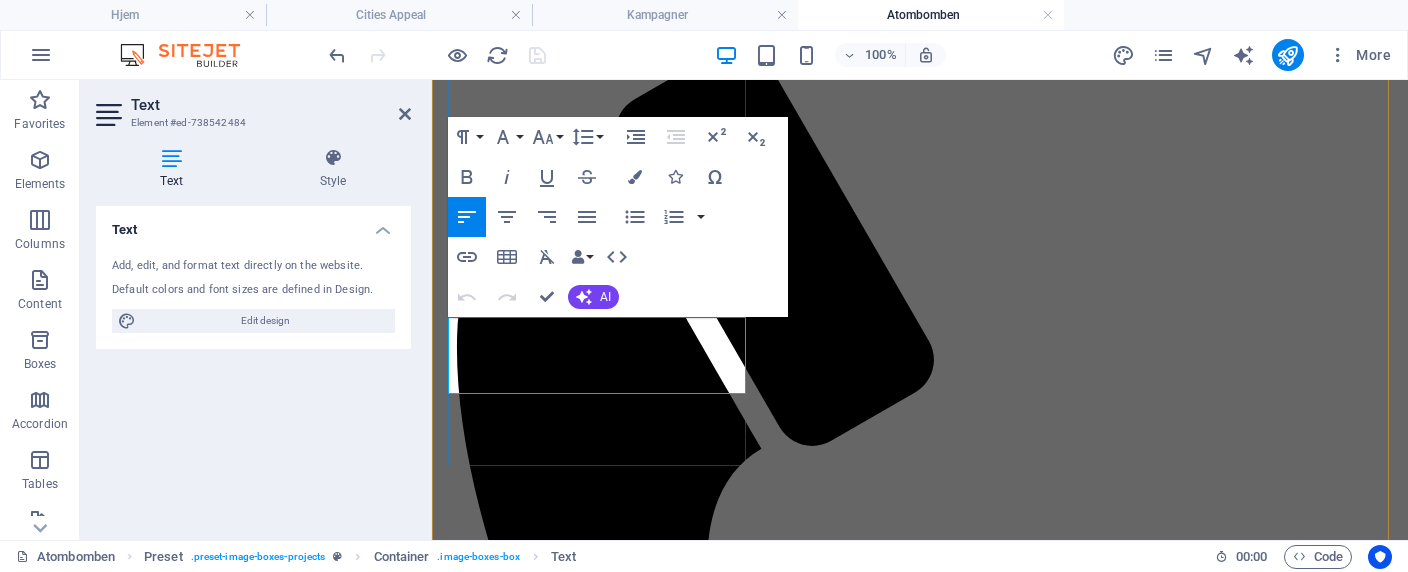 click on "Lorem ipsum dolor sit amet, consectetur adipisicing elit. Veritatis, dolorem!" at bounding box center (920, 2354) 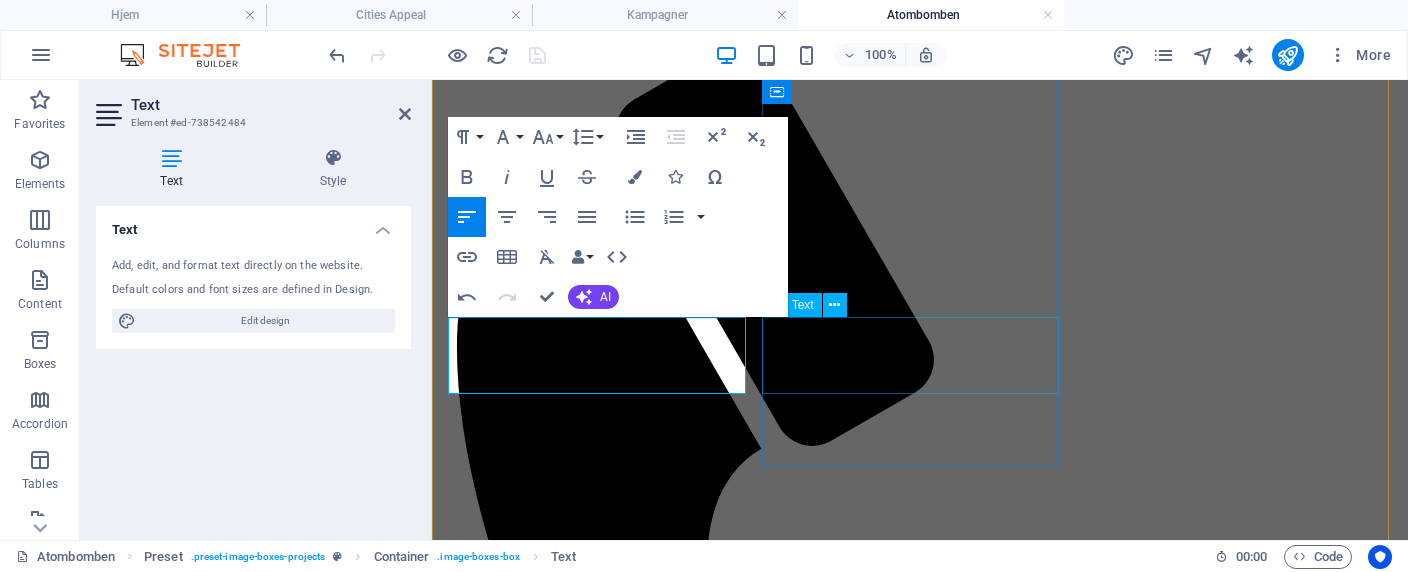 click on "Lorem ipsum dolor sit amet, consectetur adipisicing elit. Veritatis, dolorem!" at bounding box center [920, 3273] 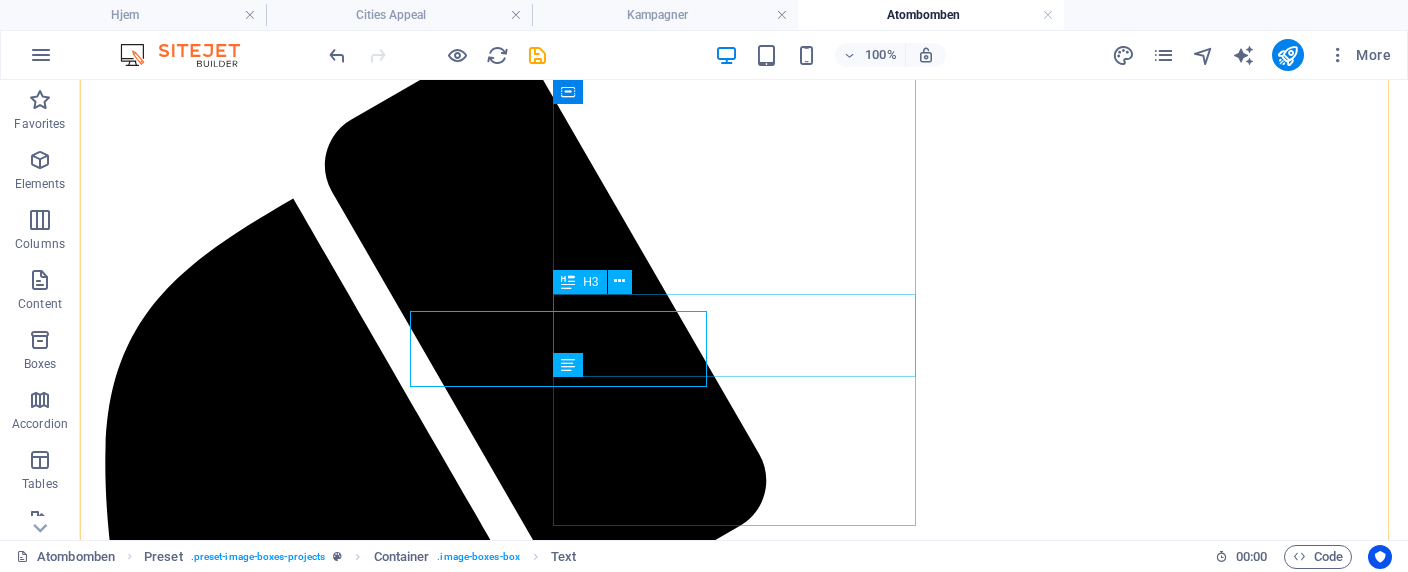 click on "Lorem ipsum dolor sit amet, consetetur." at bounding box center [744, 4229] 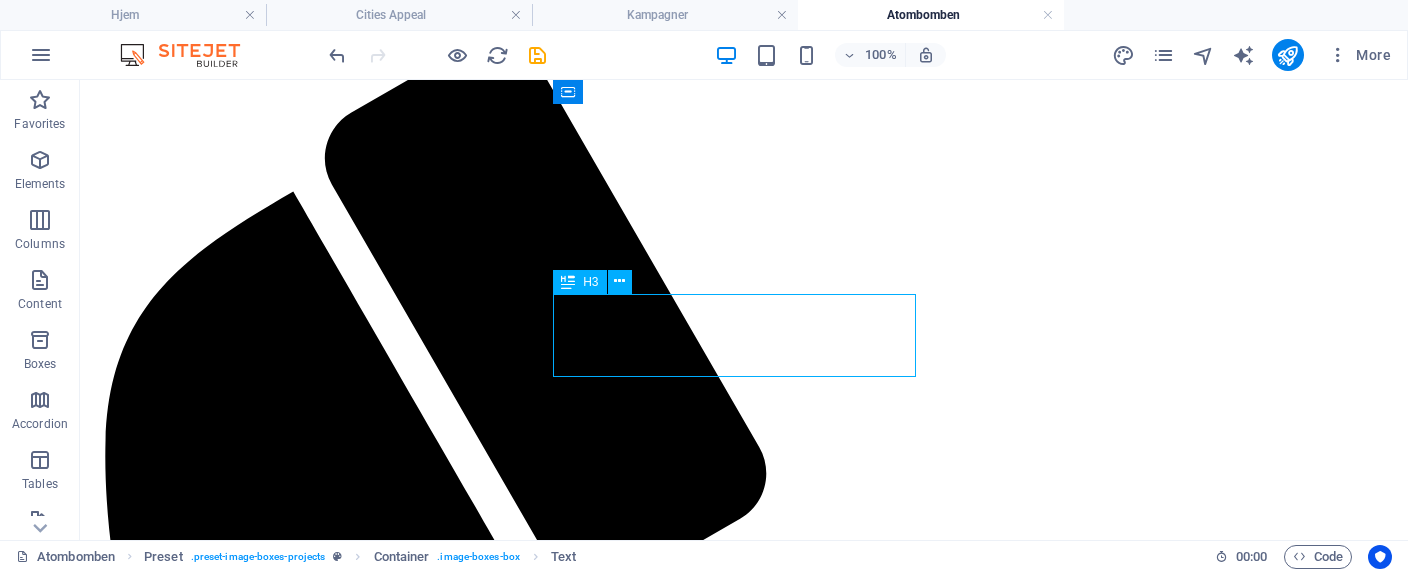 click on "Lorem ipsum dolor sit amet, consetetur." at bounding box center (744, 4222) 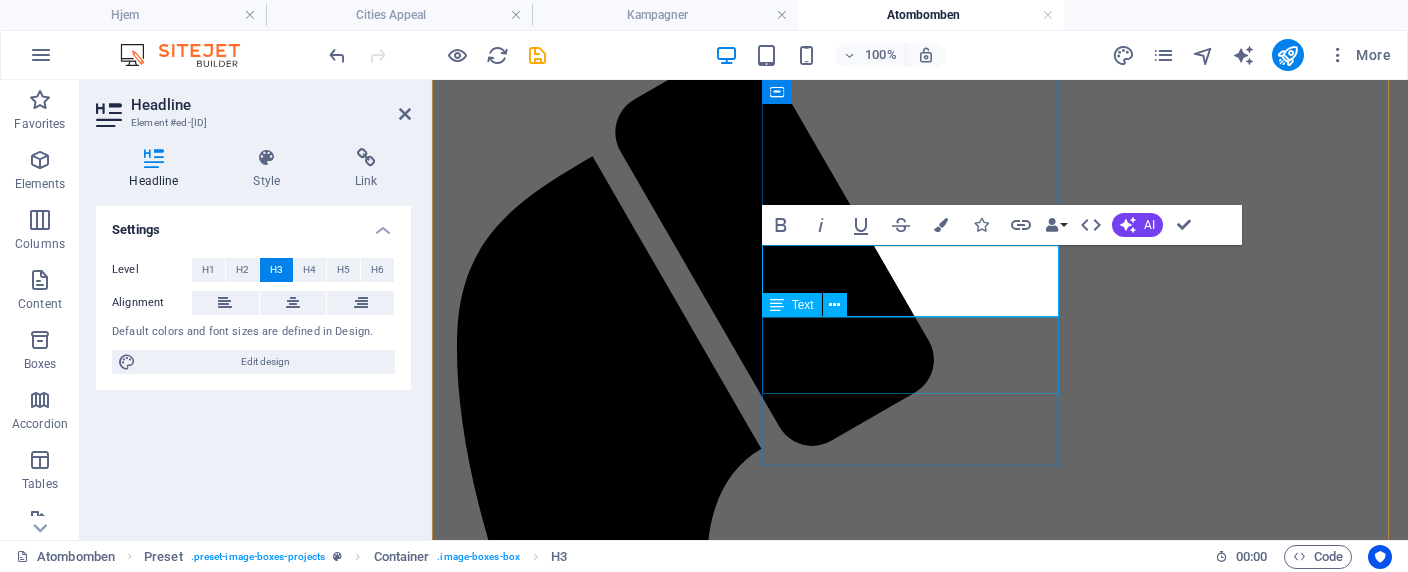 click on "Lorem ipsum dolor sit amet, consectetur adipisicing elit. Veritatis, dolorem!" at bounding box center (920, 3273) 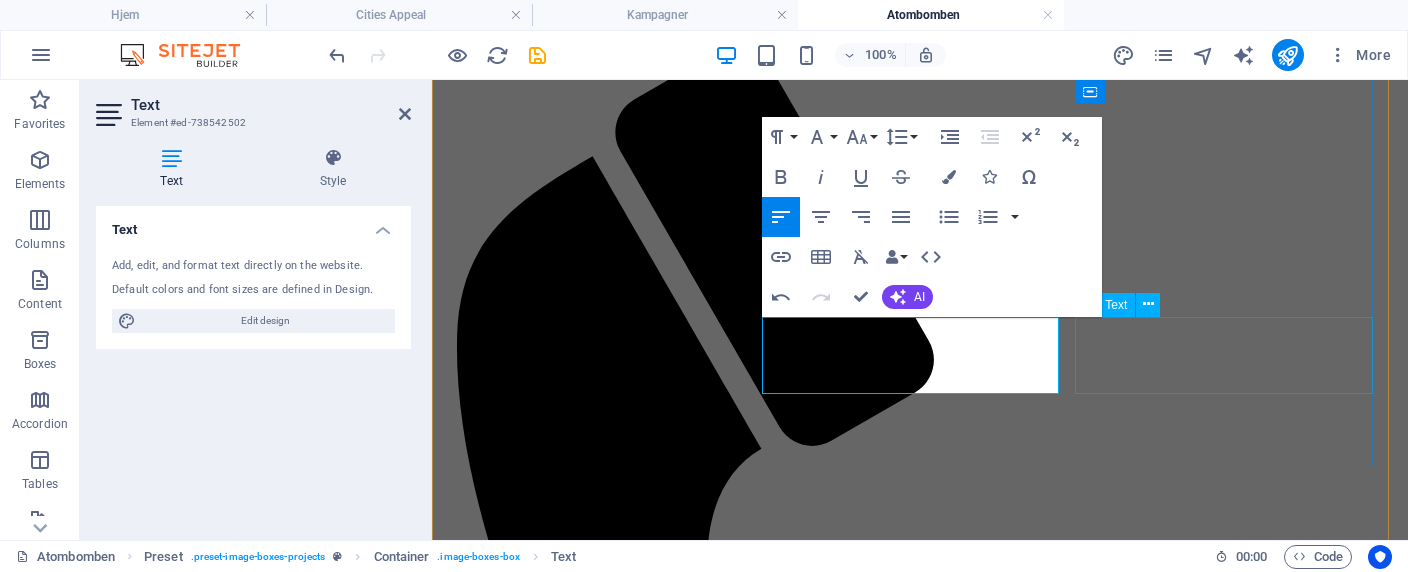 click on "Lorem ipsum dolor sit amet, consectetur adipisicing elit. Veritatis, dolorem!" at bounding box center (920, 4190) 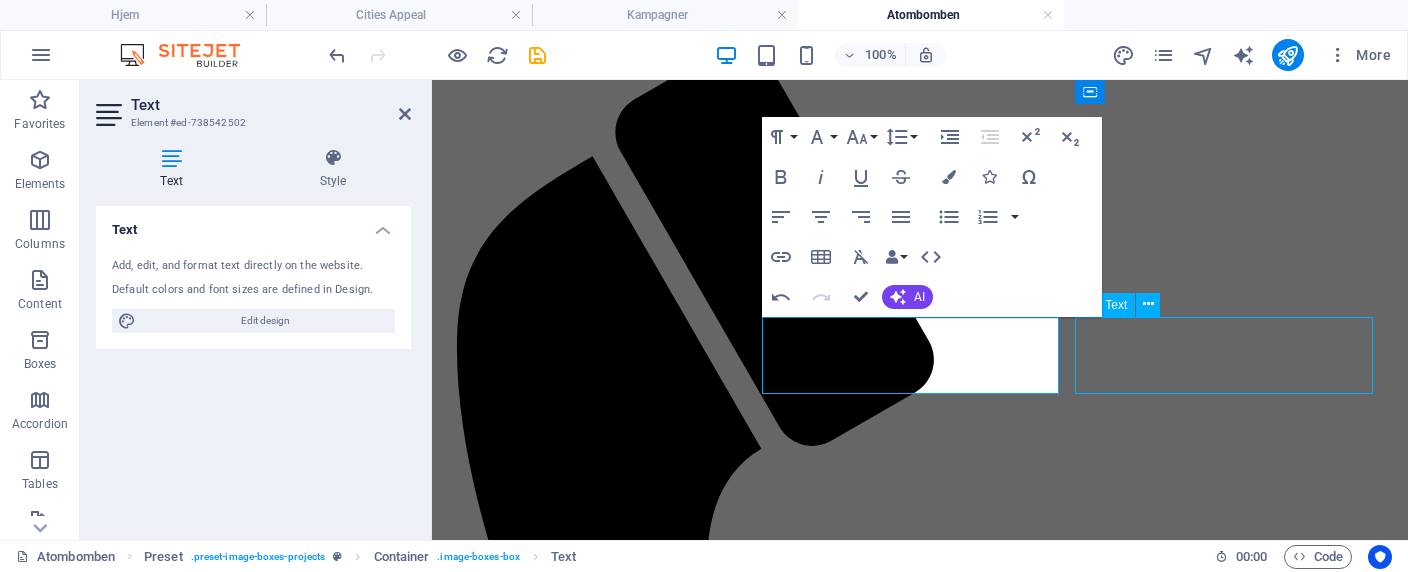 click on "Lorem ipsum dolor sit amet, consectetur adipisicing elit. Veritatis, dolorem!" at bounding box center [920, 4190] 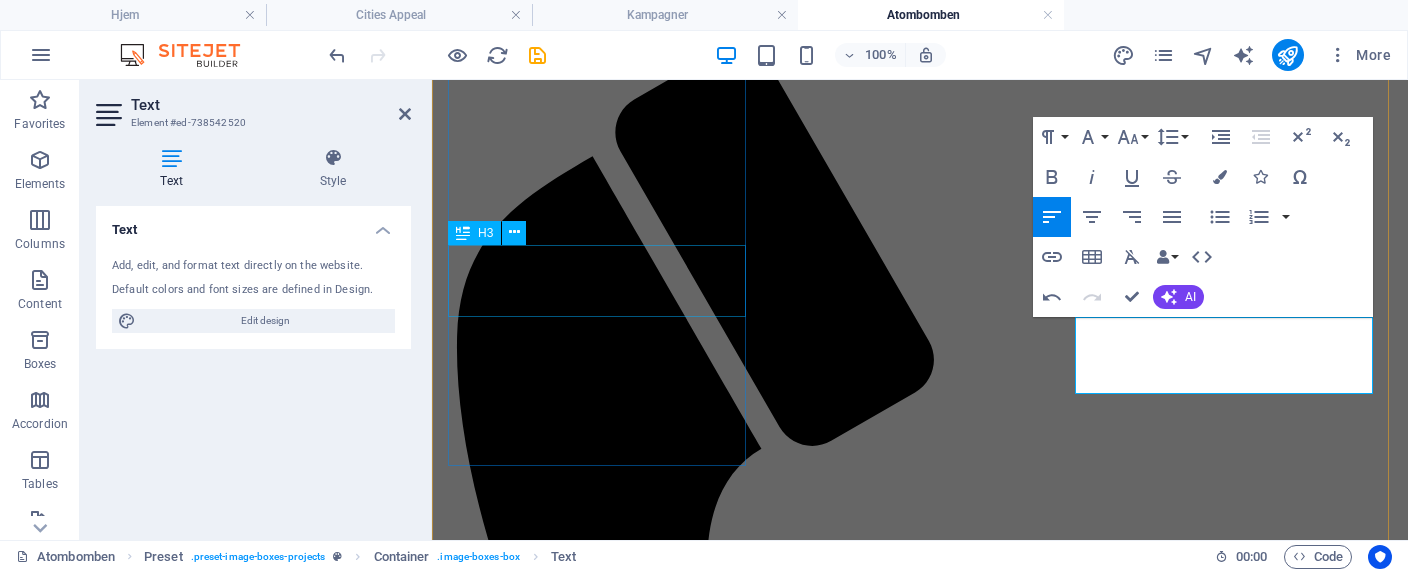 click on "Lorem ipsum dolor sit amet, consetetur." at bounding box center (920, 2316) 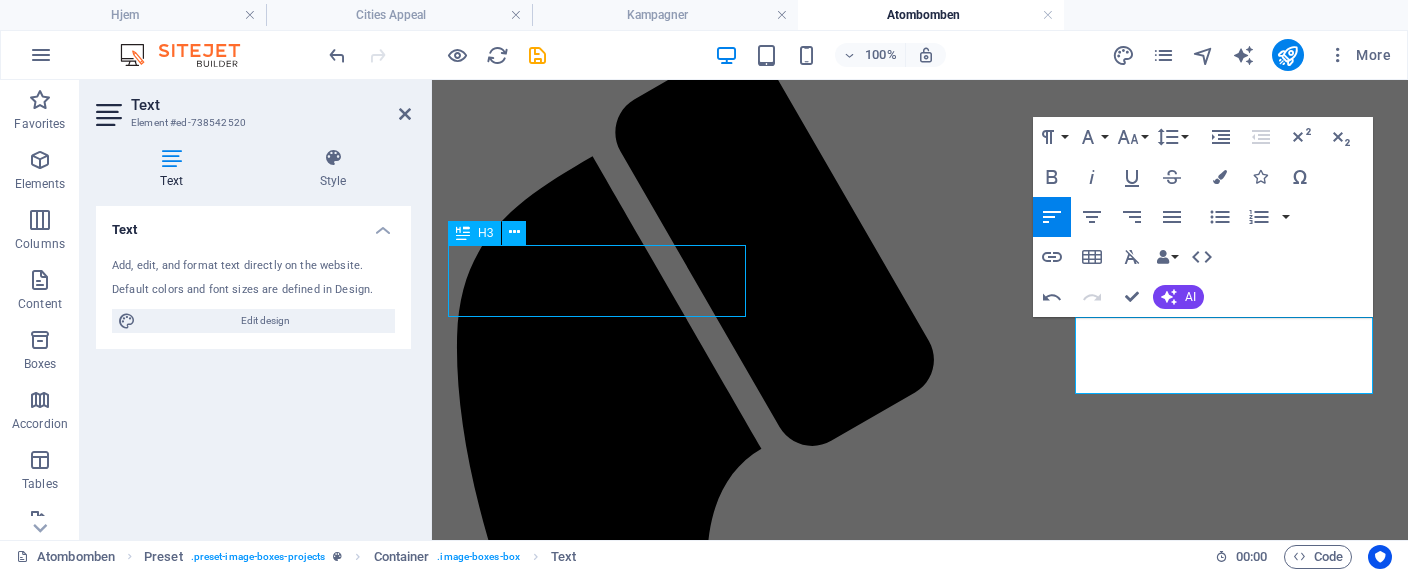click on "Lorem ipsum dolor sit amet, consetetur." at bounding box center [920, 2316] 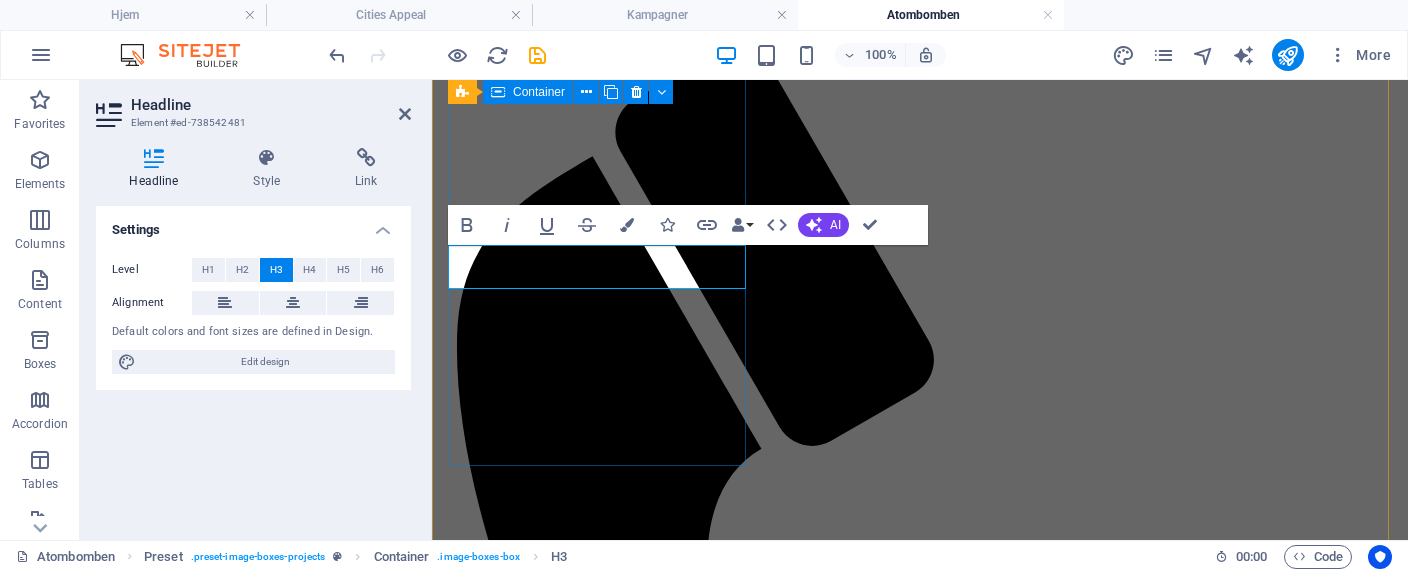 drag, startPoint x: 617, startPoint y: 271, endPoint x: 360, endPoint y: 288, distance: 257.56165 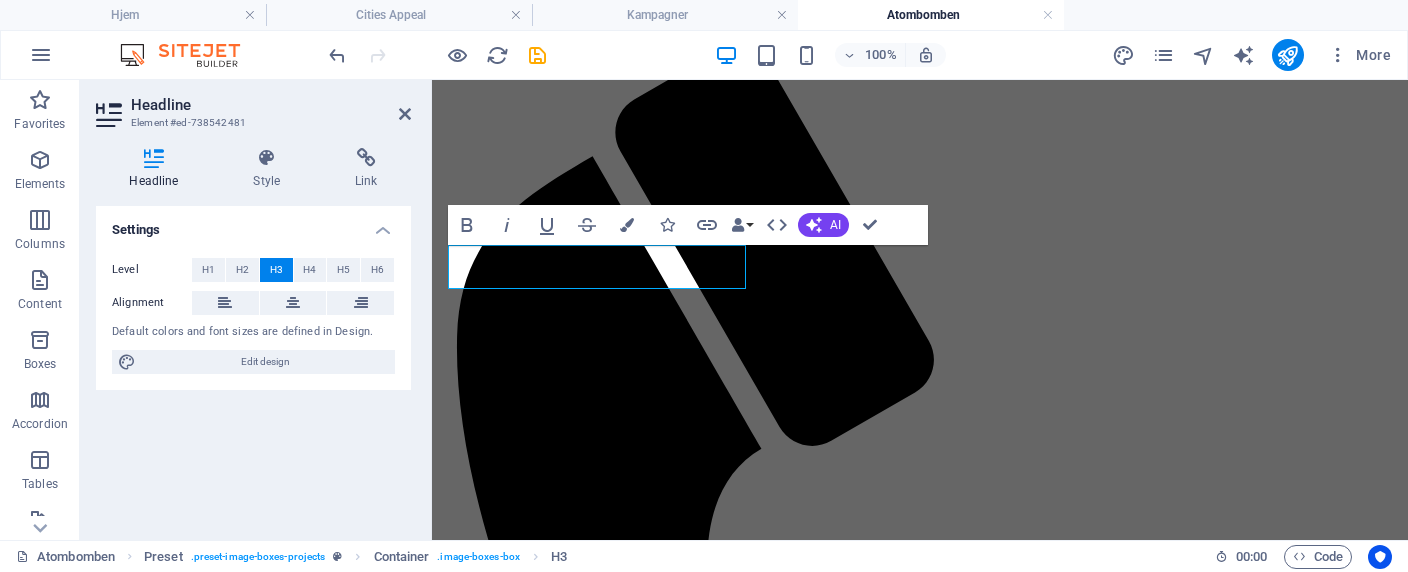 copy on "Tekst er på vej" 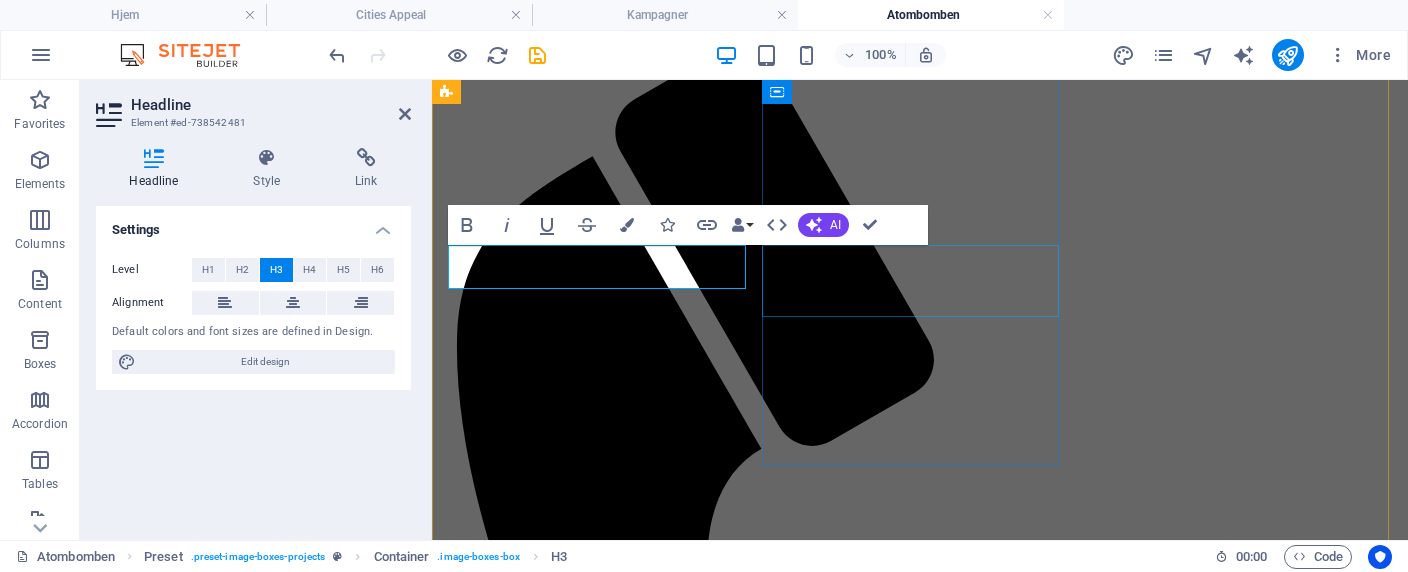 click on "Lorem ipsum dolor sit amet, consetetur." at bounding box center (920, 3234) 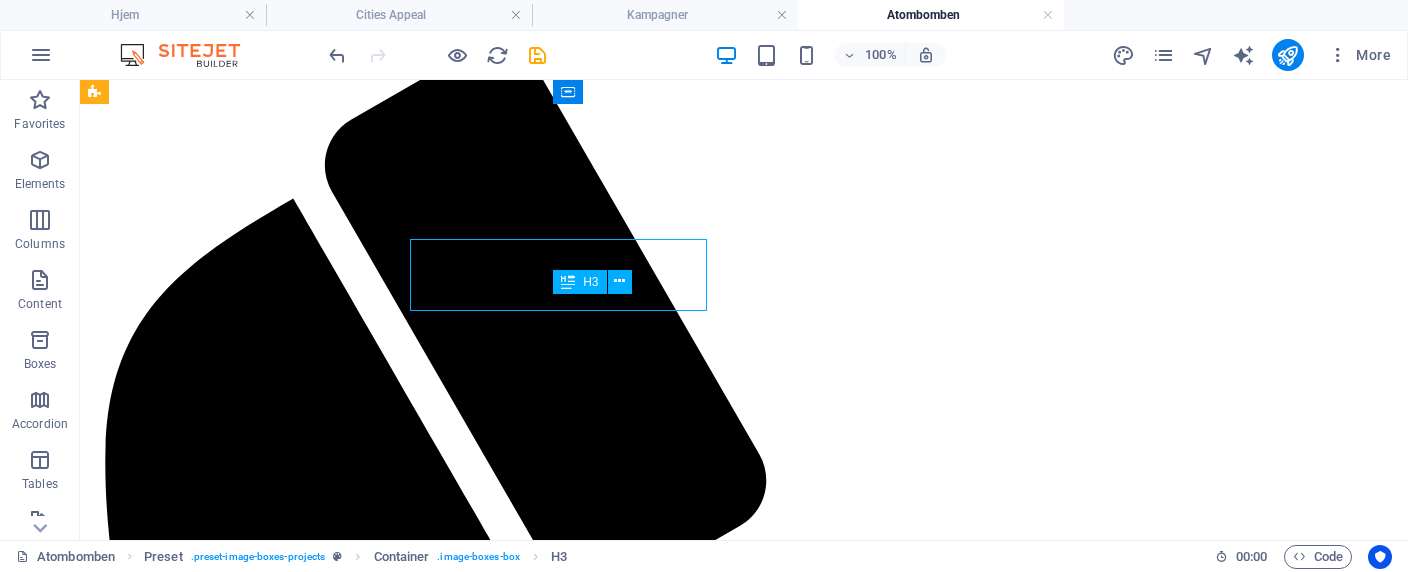 scroll, scrollTop: 851, scrollLeft: 0, axis: vertical 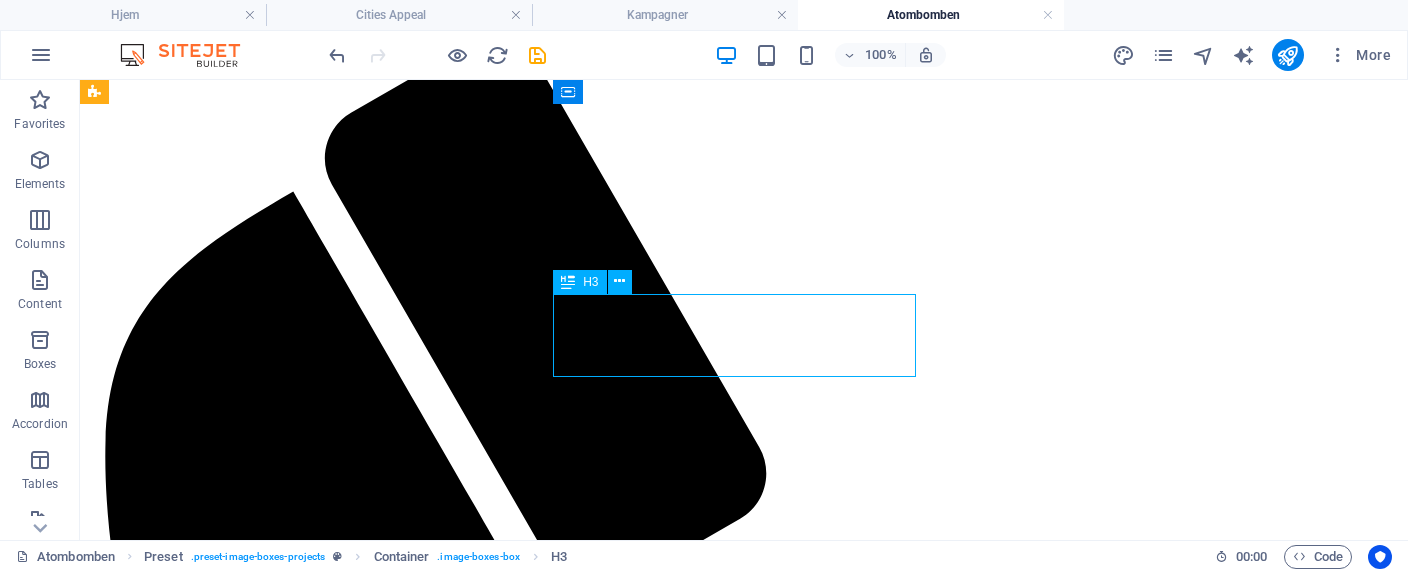 click on "Lorem ipsum dolor sit amet, consetetur." at bounding box center [744, 4222] 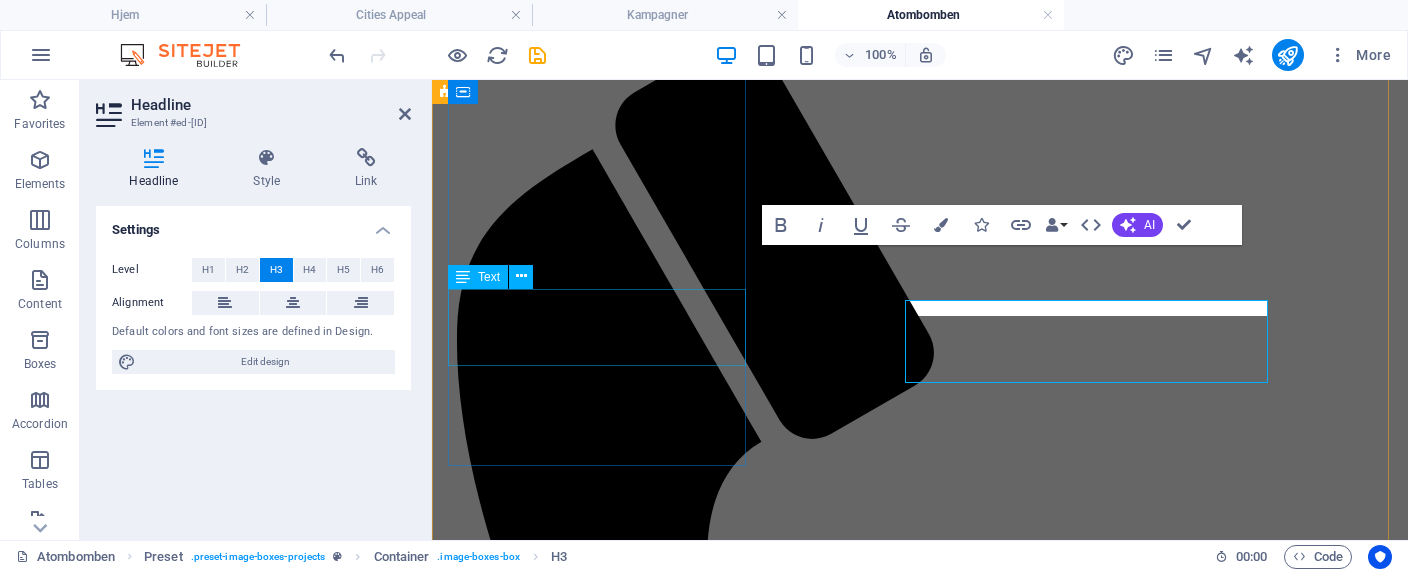 scroll, scrollTop: 844, scrollLeft: 0, axis: vertical 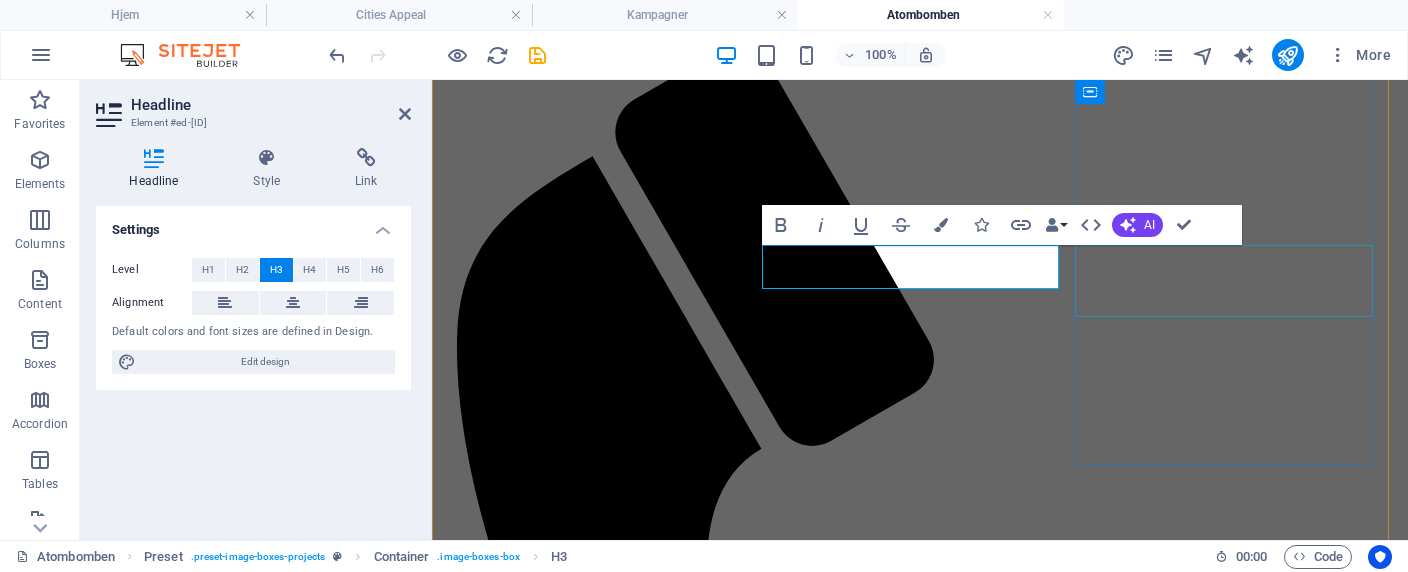click on "Lorem ipsum dolor sit amet, consetetur." at bounding box center [920, 4151] 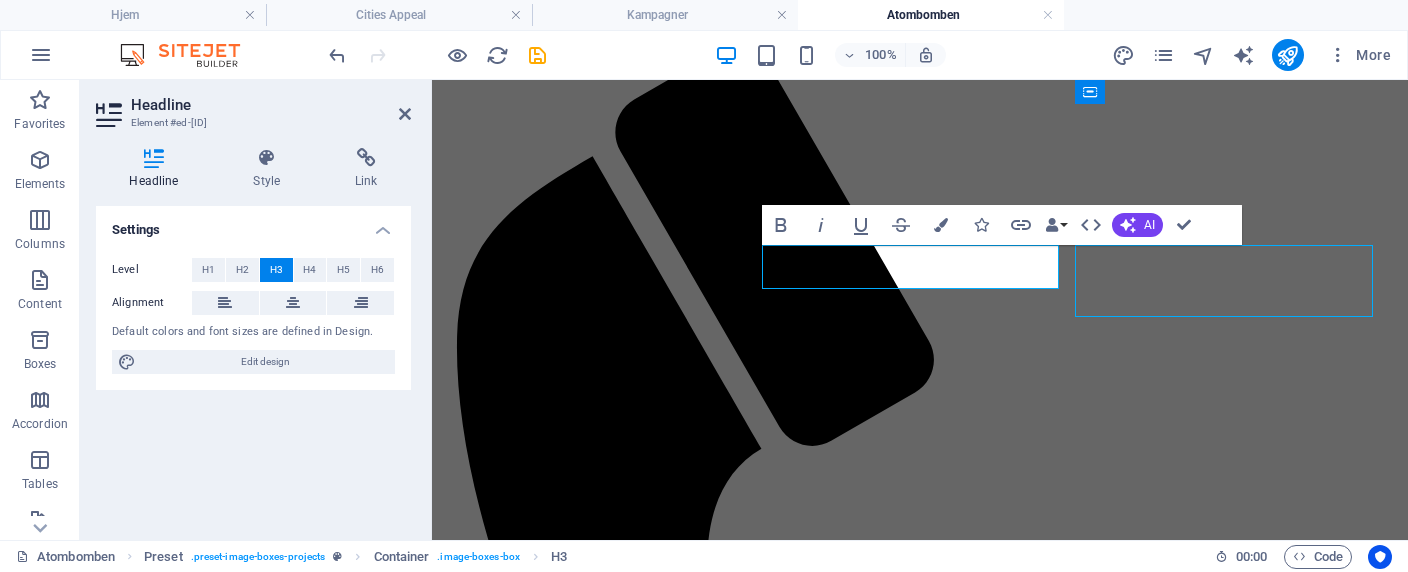 click on "Lorem ipsum dolor sit amet, consetetur." at bounding box center [920, 4151] 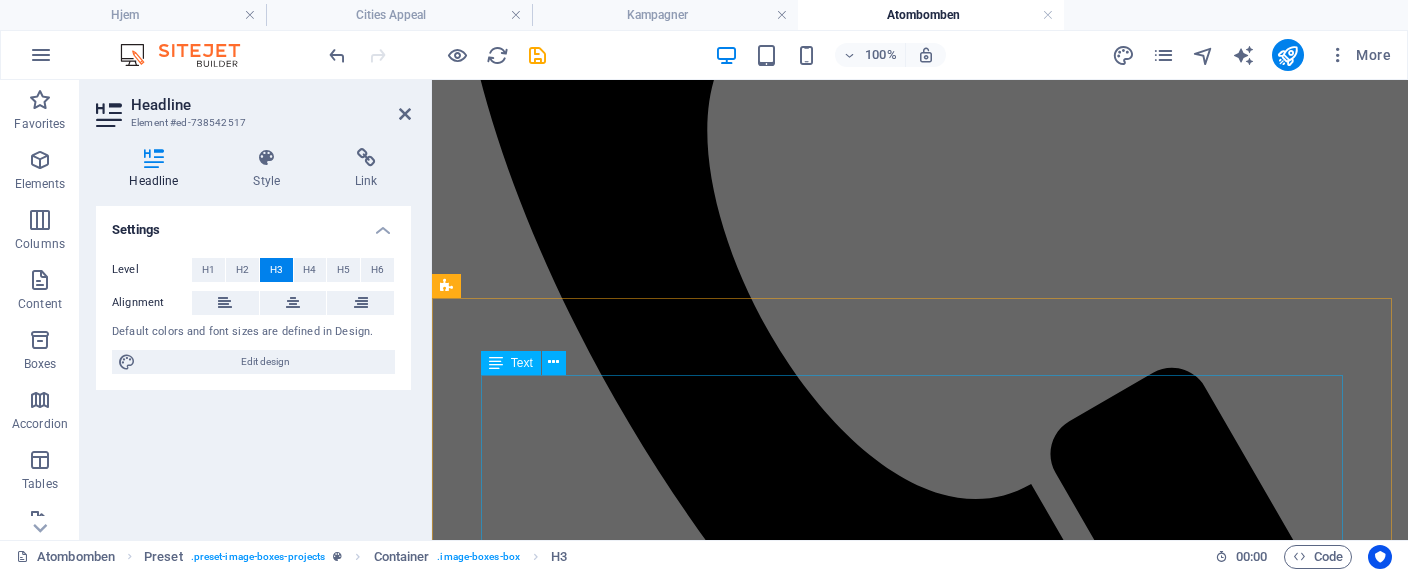 scroll, scrollTop: 1295, scrollLeft: 0, axis: vertical 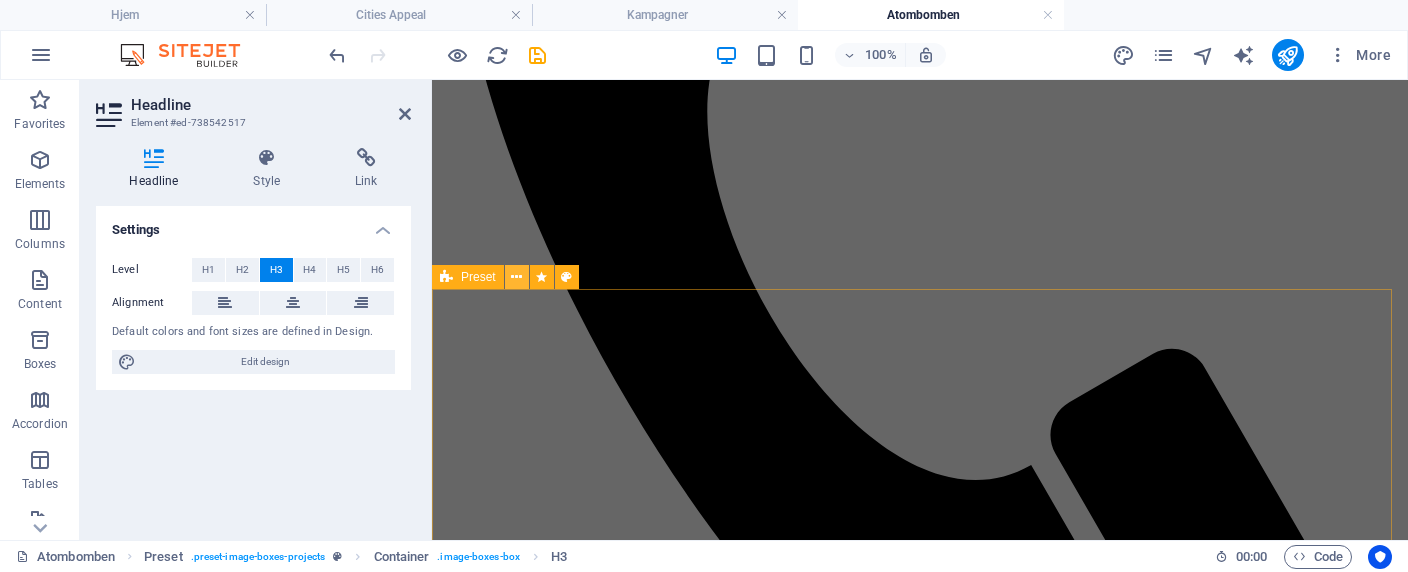 click at bounding box center [516, 277] 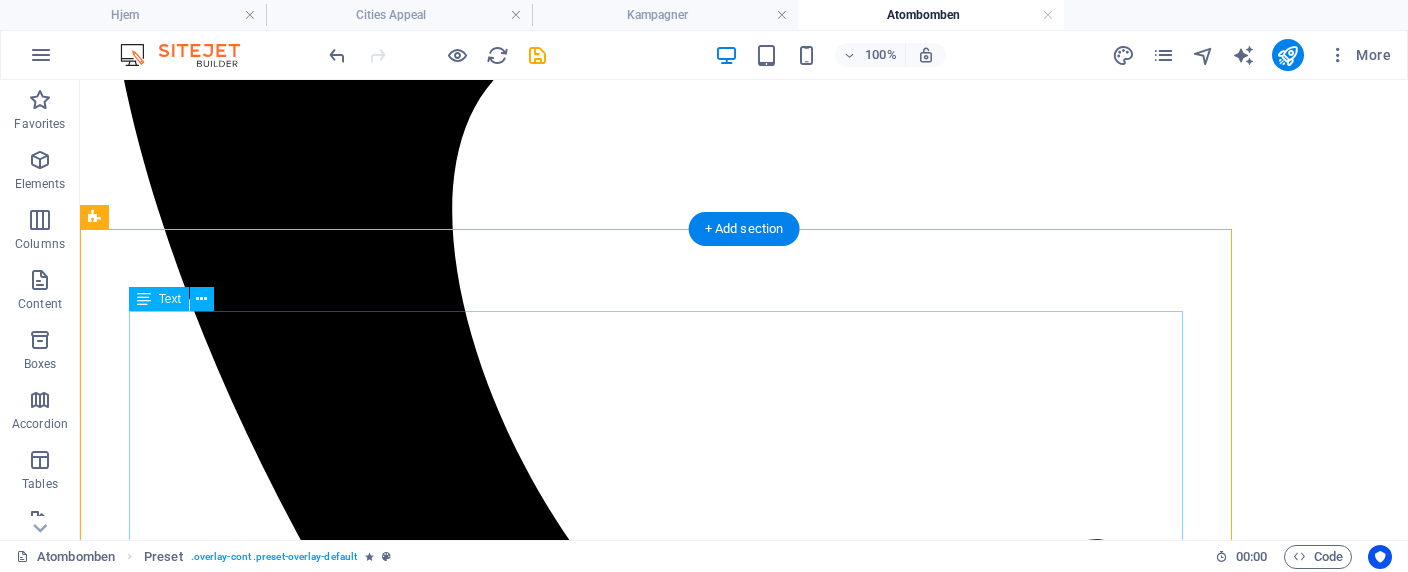 scroll, scrollTop: 1394, scrollLeft: 0, axis: vertical 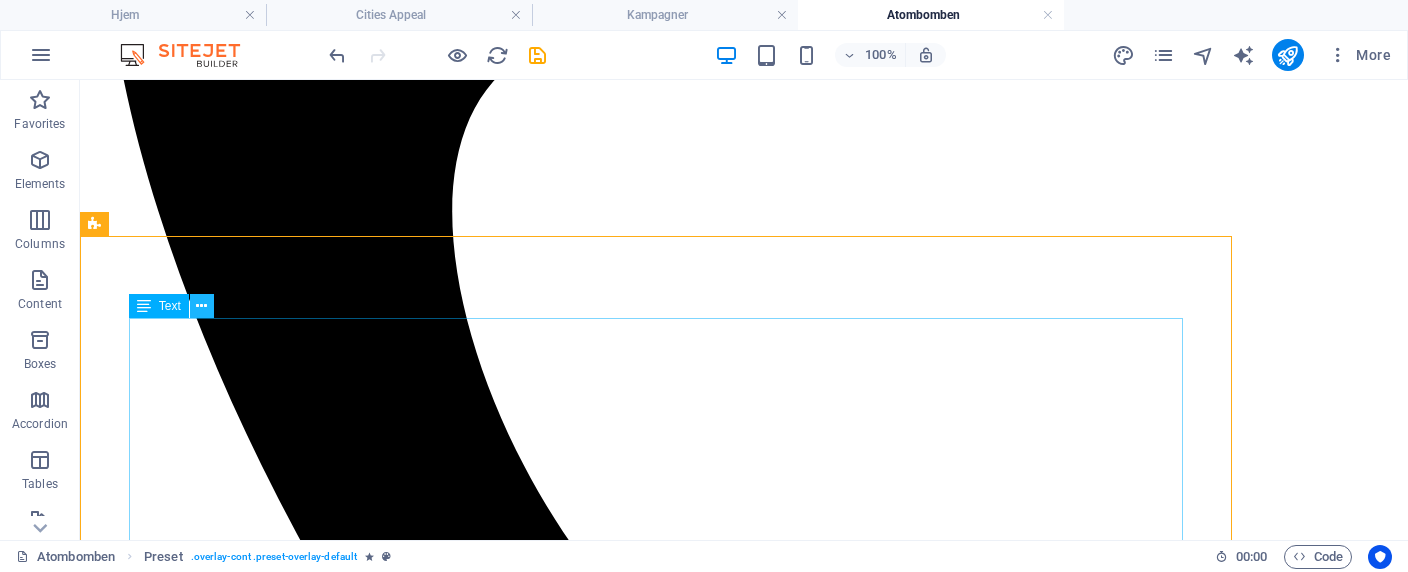 click at bounding box center [201, 306] 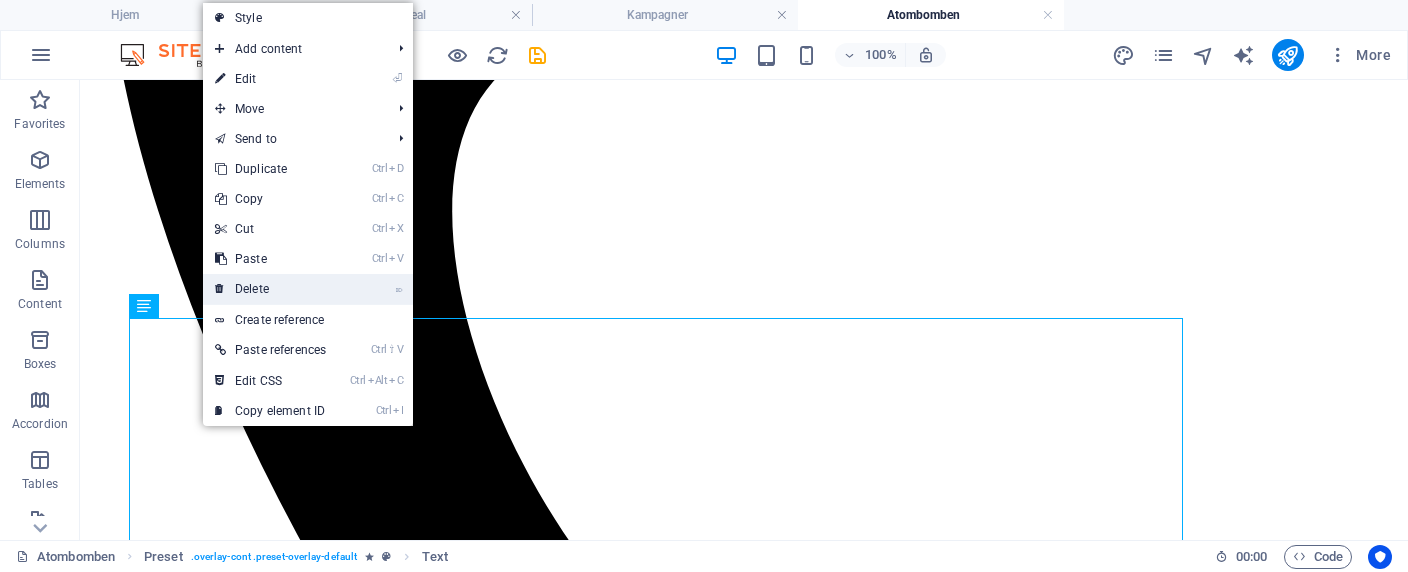 click on "⌦  Delete" at bounding box center (270, 289) 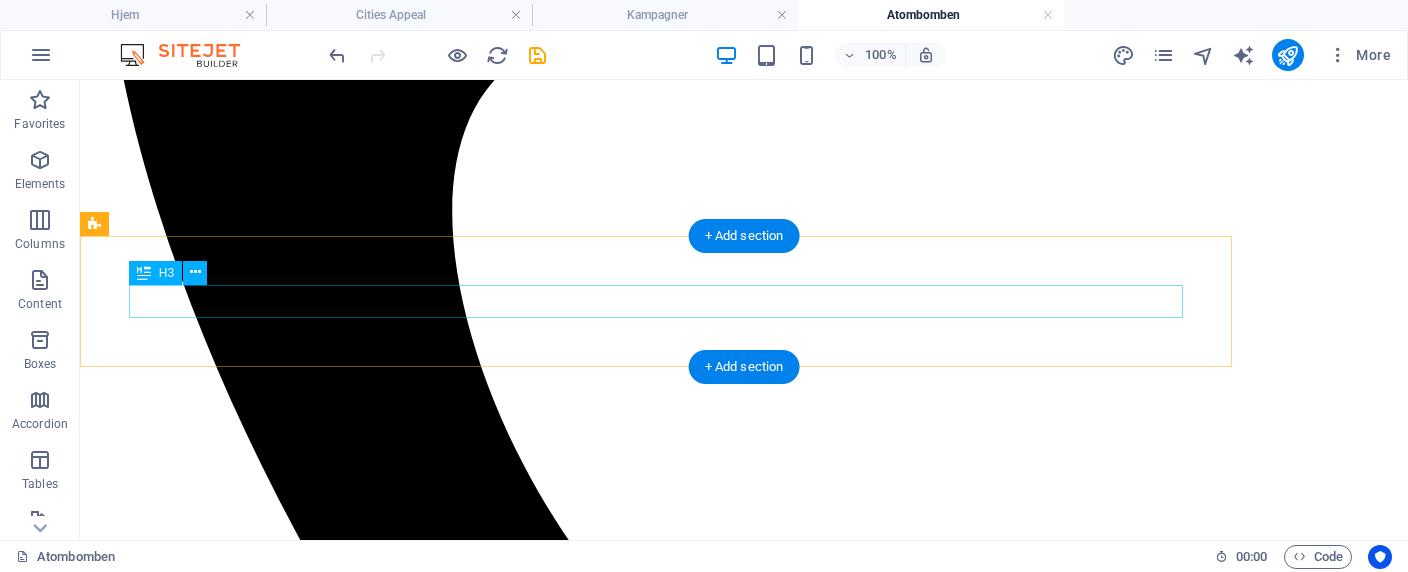 click on "LOREM IPSUM DOLOR SIT AMET, CONSETETUR." at bounding box center [744, 5434] 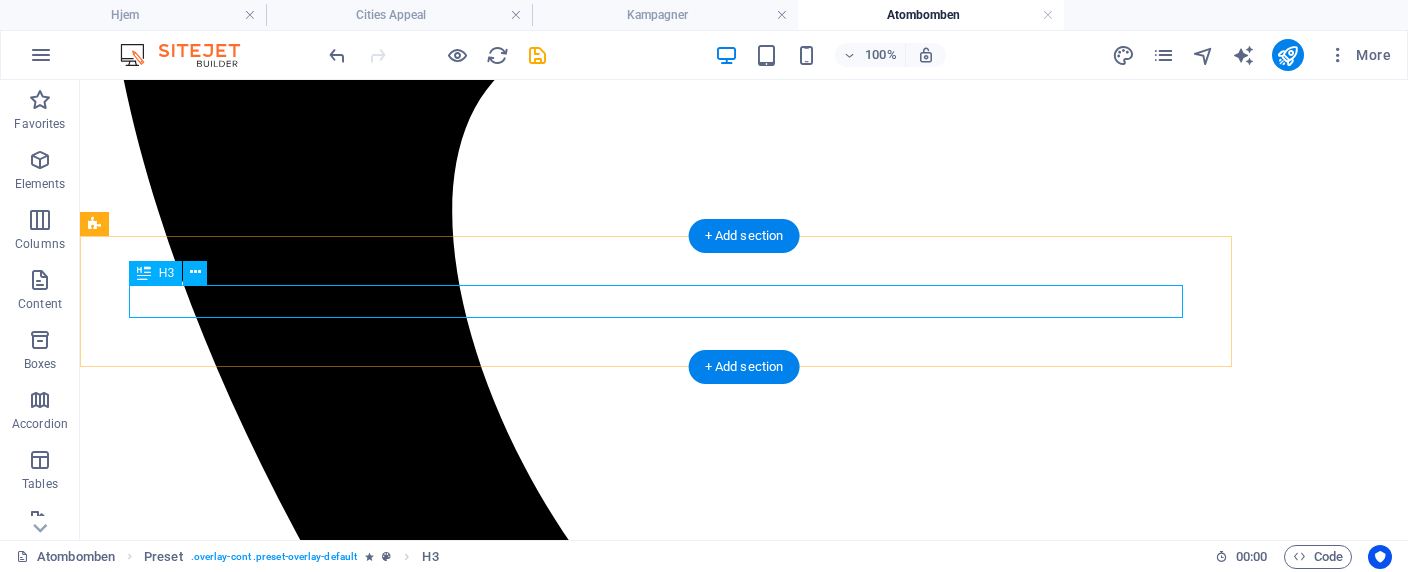 click on "LOREM IPSUM DOLOR SIT AMET, CONSETETUR." at bounding box center [744, 5434] 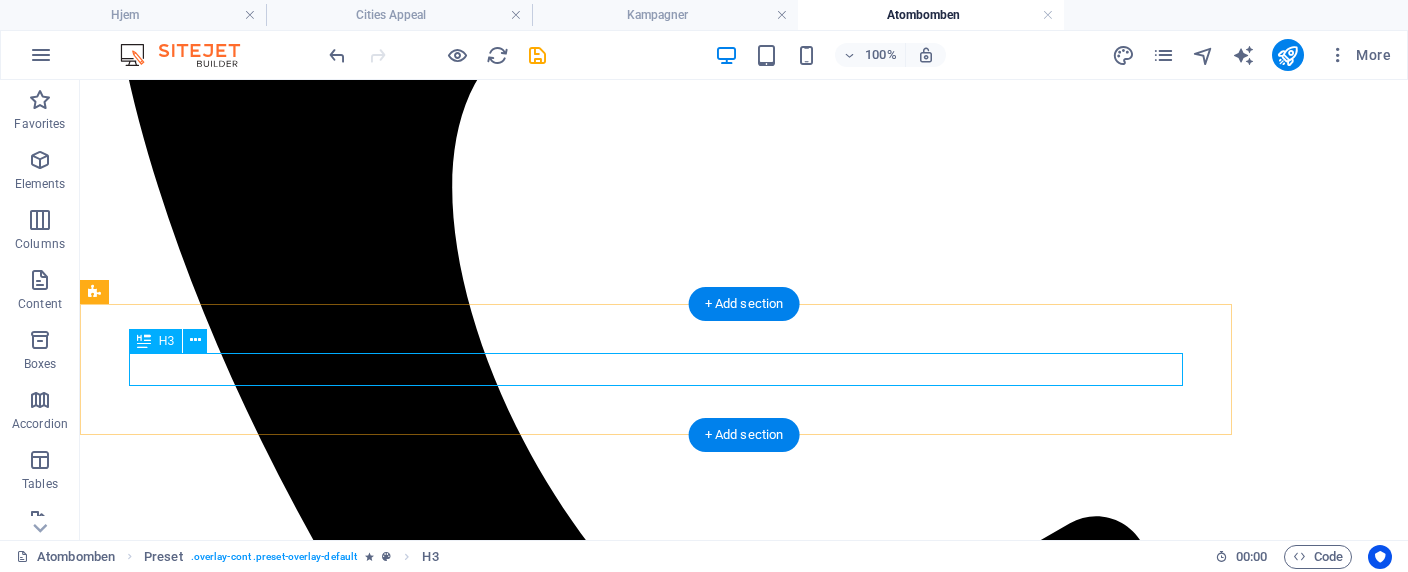 scroll, scrollTop: 1326, scrollLeft: 0, axis: vertical 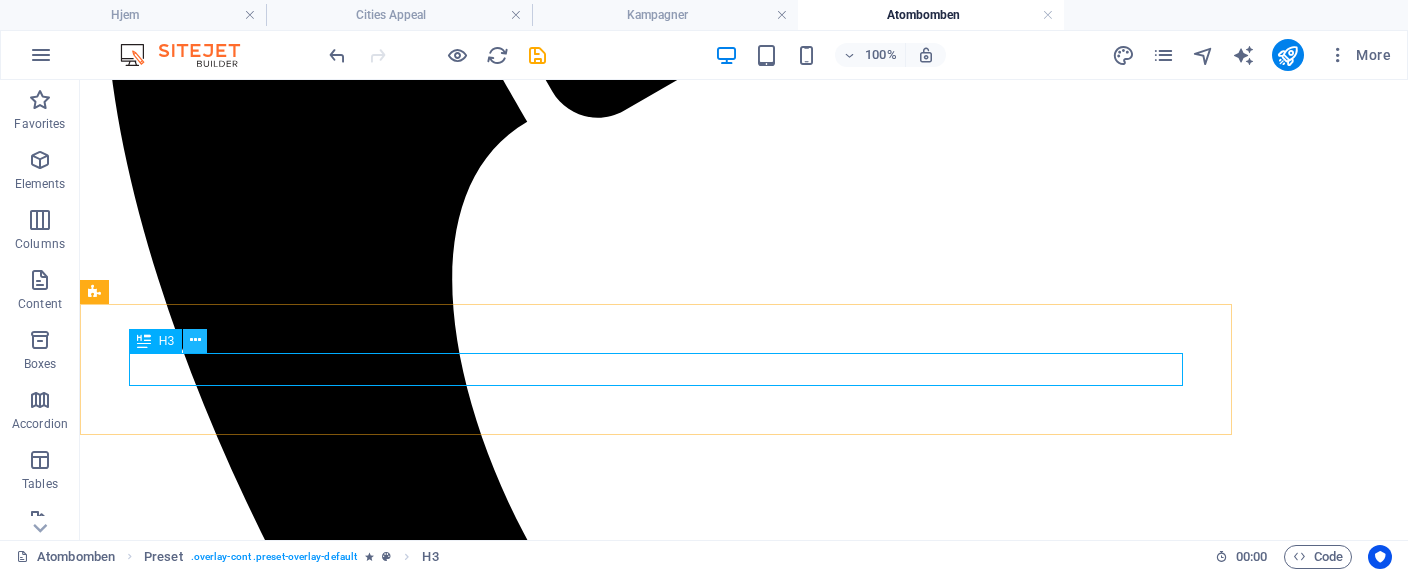 click at bounding box center (195, 340) 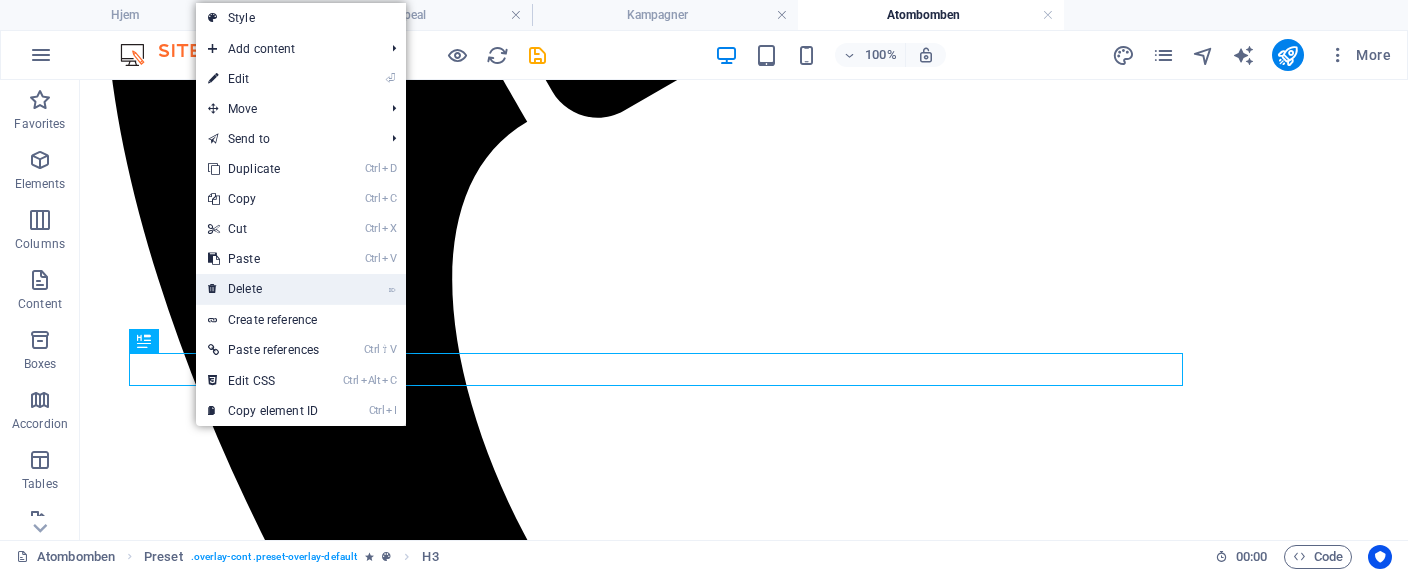 click on "⌦  Delete" at bounding box center [263, 289] 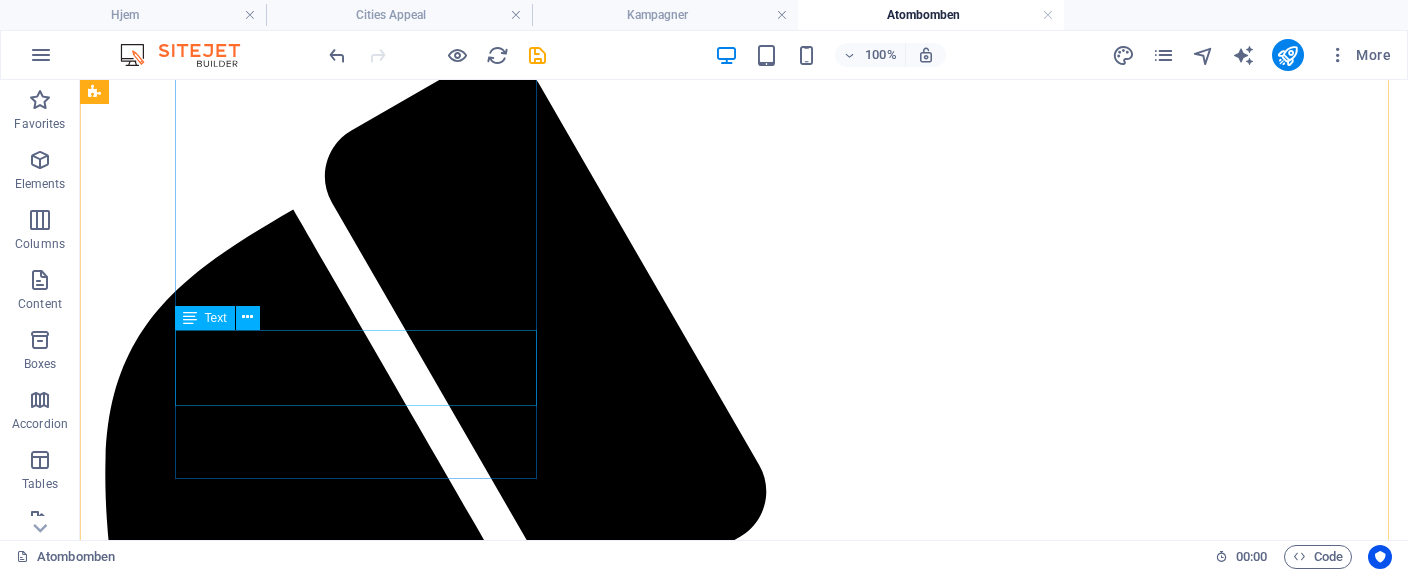 scroll, scrollTop: 1059, scrollLeft: 0, axis: vertical 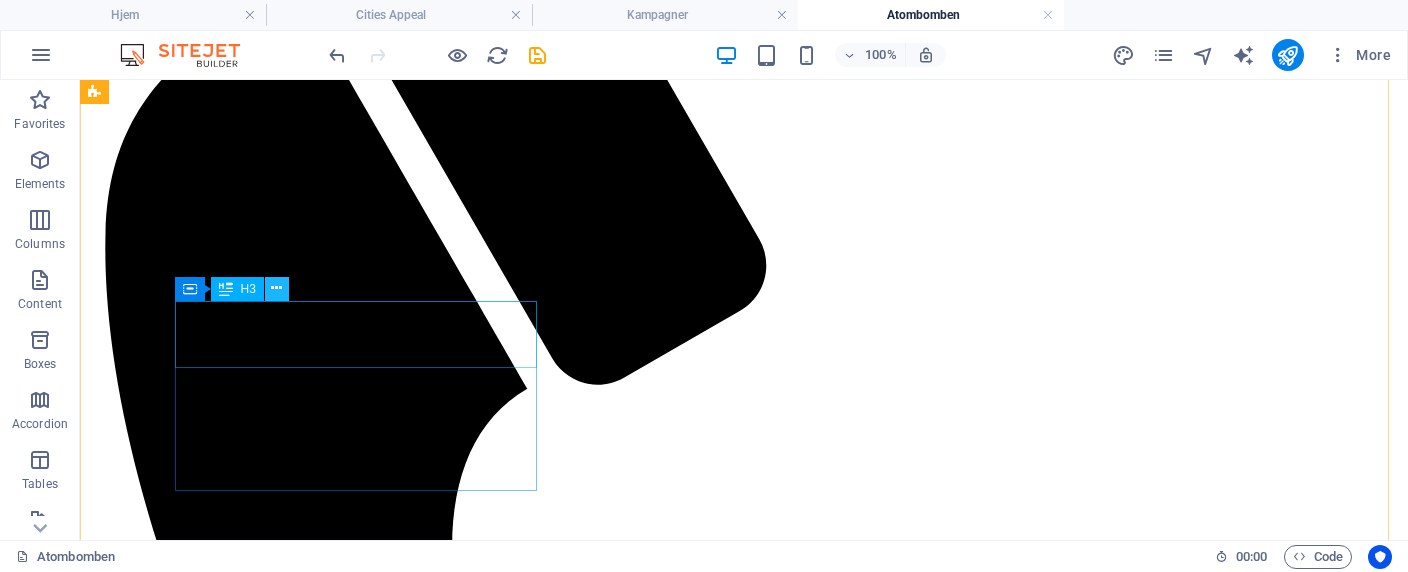 click at bounding box center [276, 288] 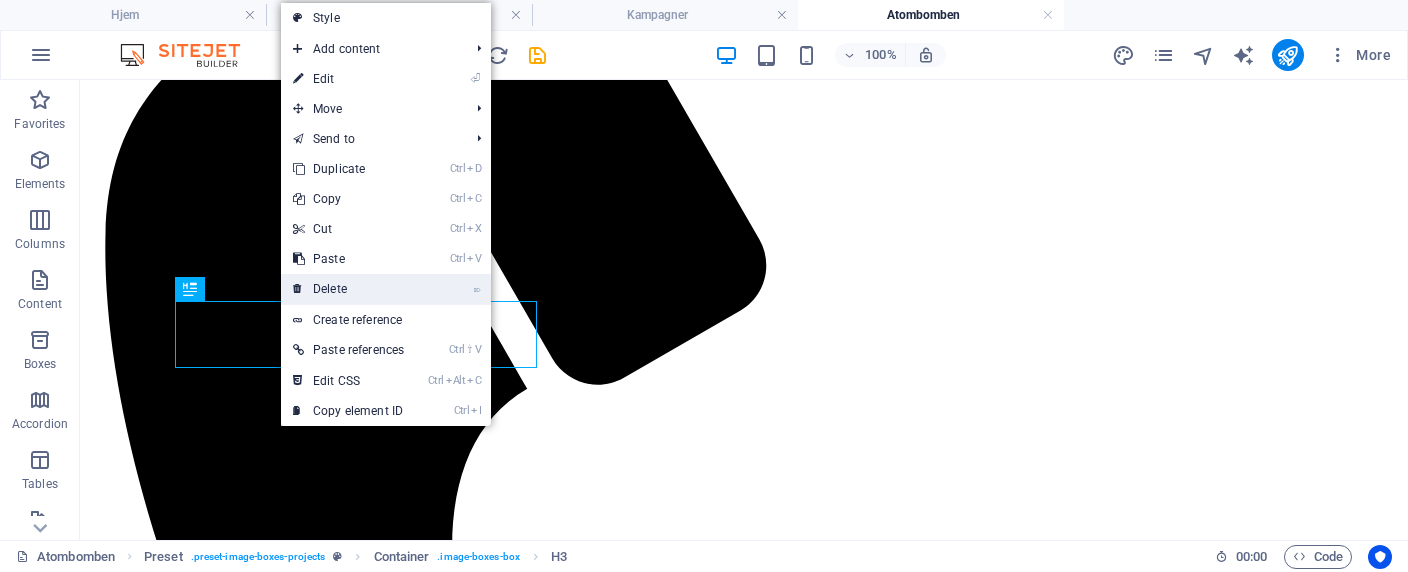 click on "⌦  Delete" at bounding box center (348, 289) 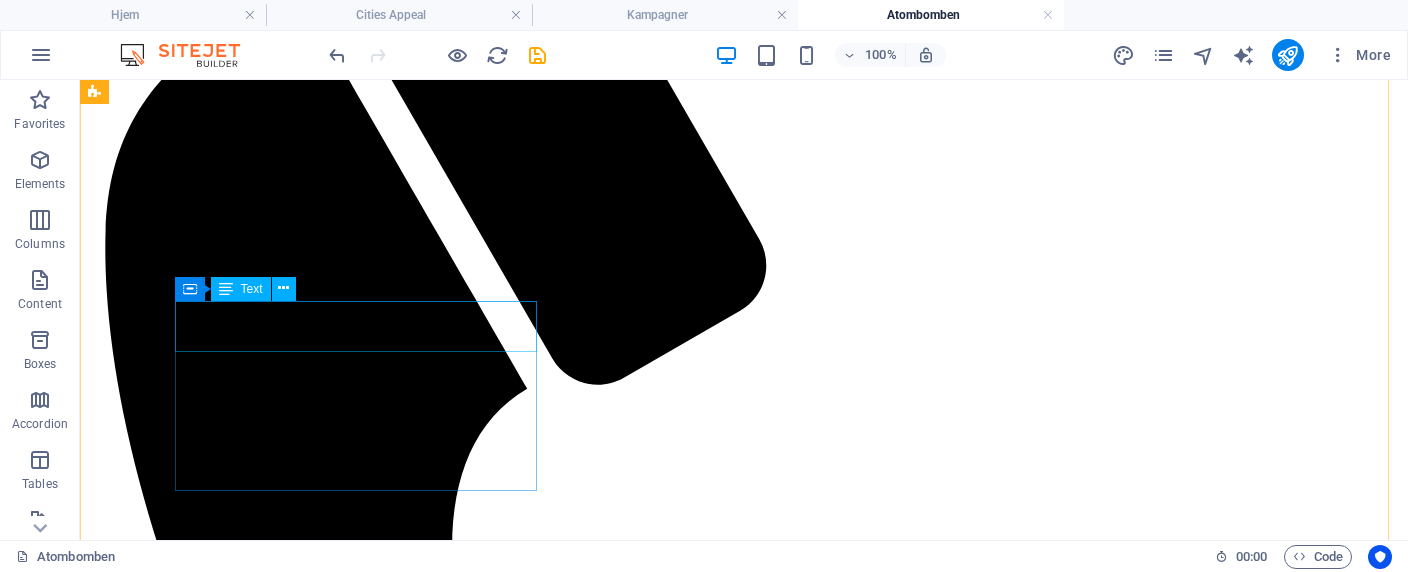 click on "Lorem ipsum dolor sit amet, consectetur adipisicing elit. Veritatis, dolorem!" at bounding box center [744, 5385] 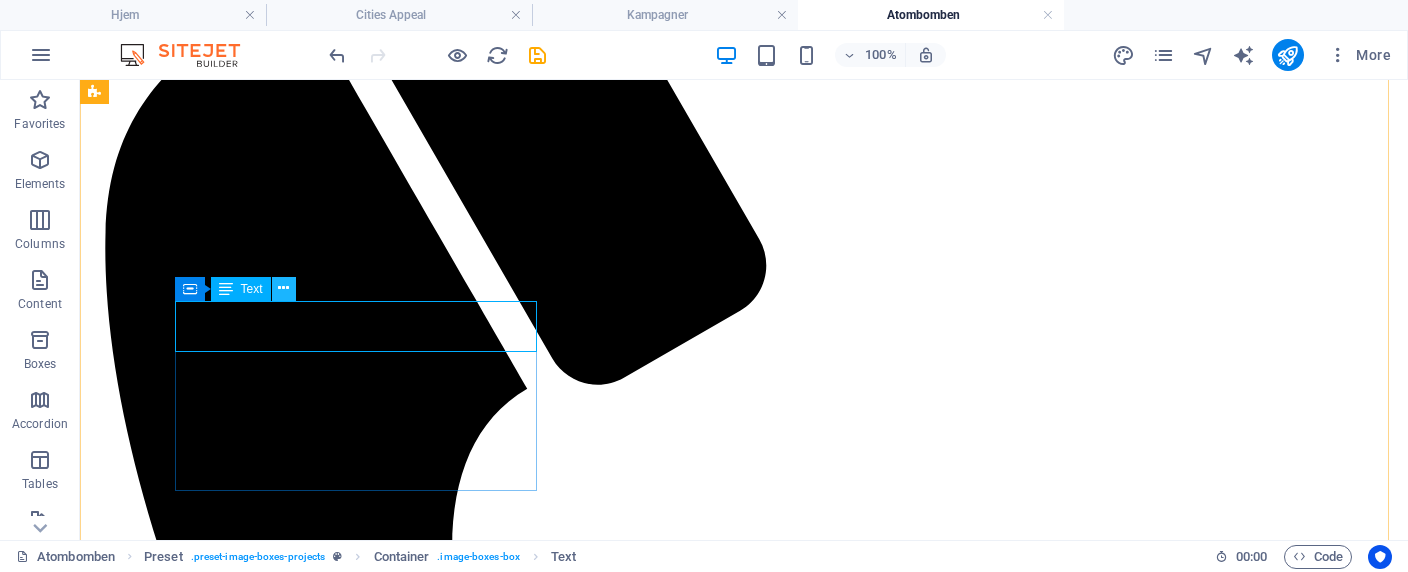 click at bounding box center (283, 288) 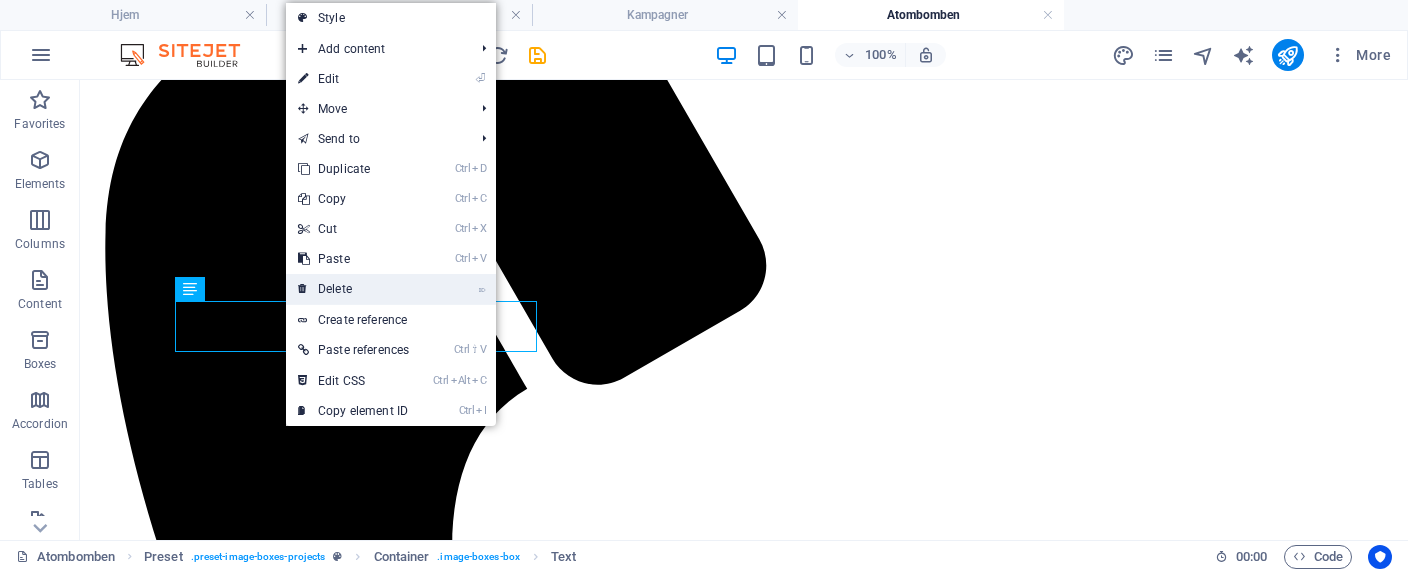 click on "⌦  Delete" at bounding box center (353, 289) 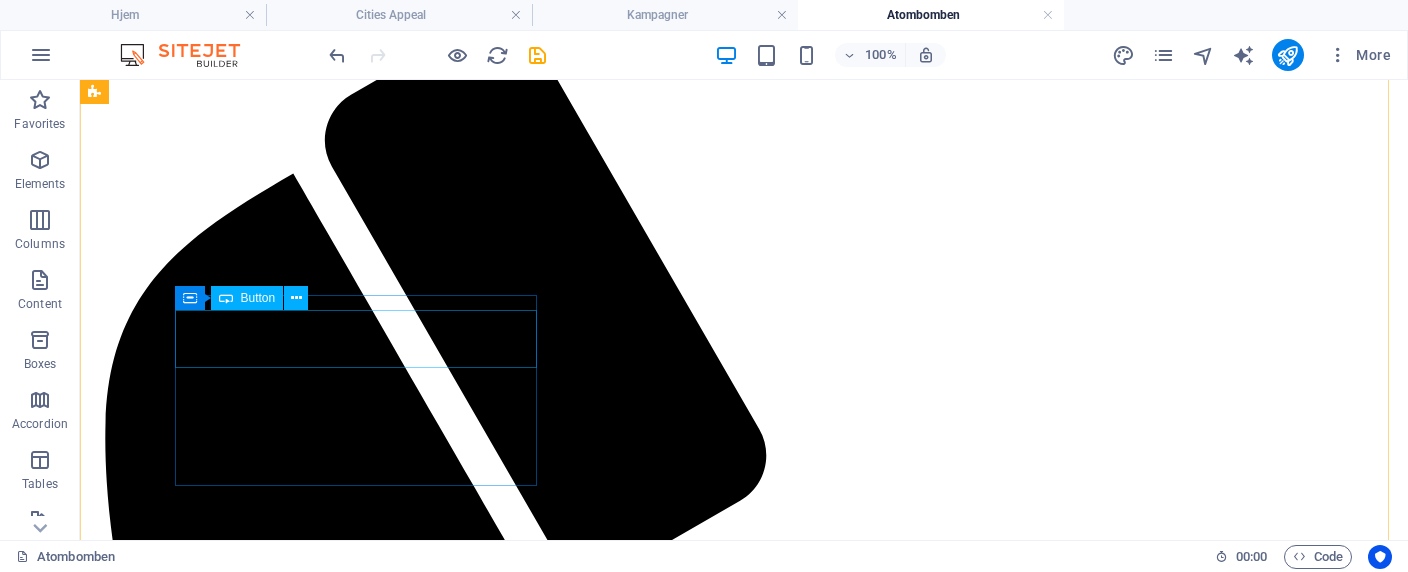 scroll, scrollTop: 1080, scrollLeft: 0, axis: vertical 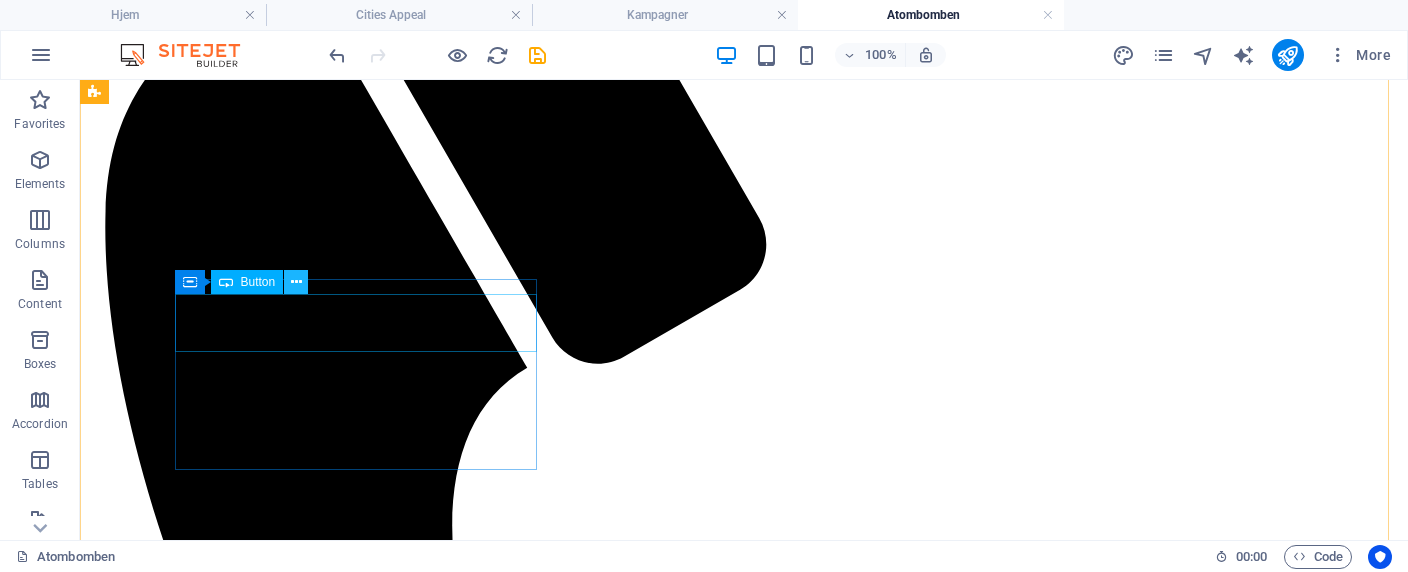 click at bounding box center (296, 282) 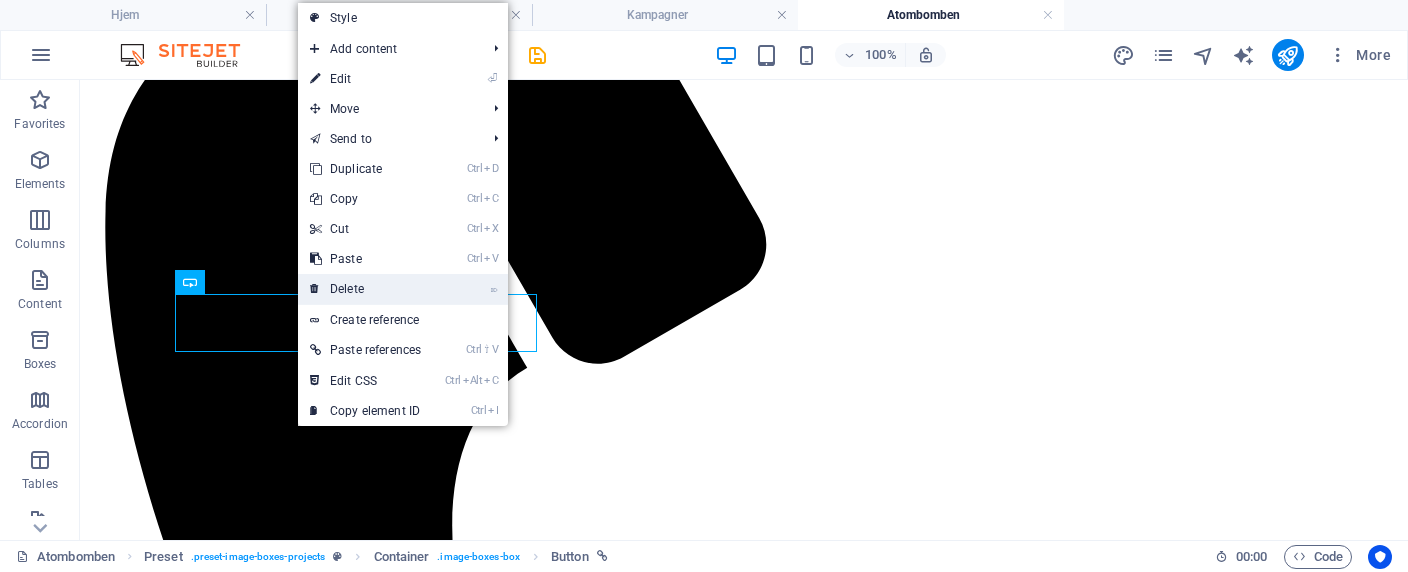 click on "⌦  Delete" at bounding box center [365, 289] 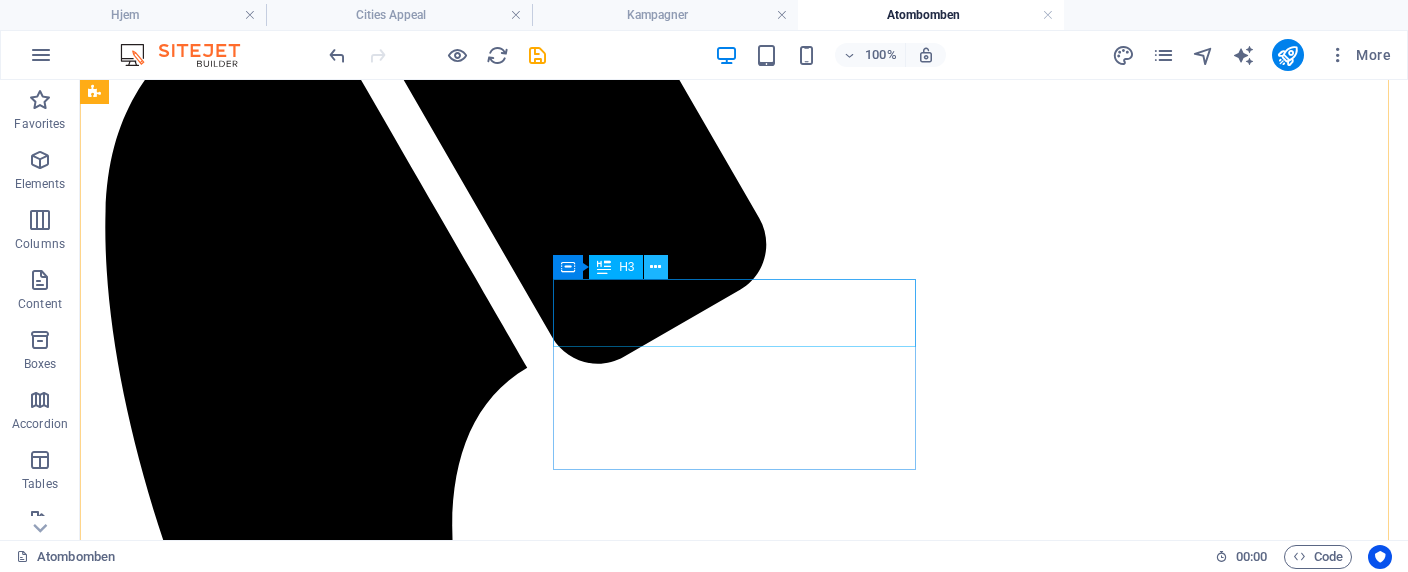 click at bounding box center (655, 267) 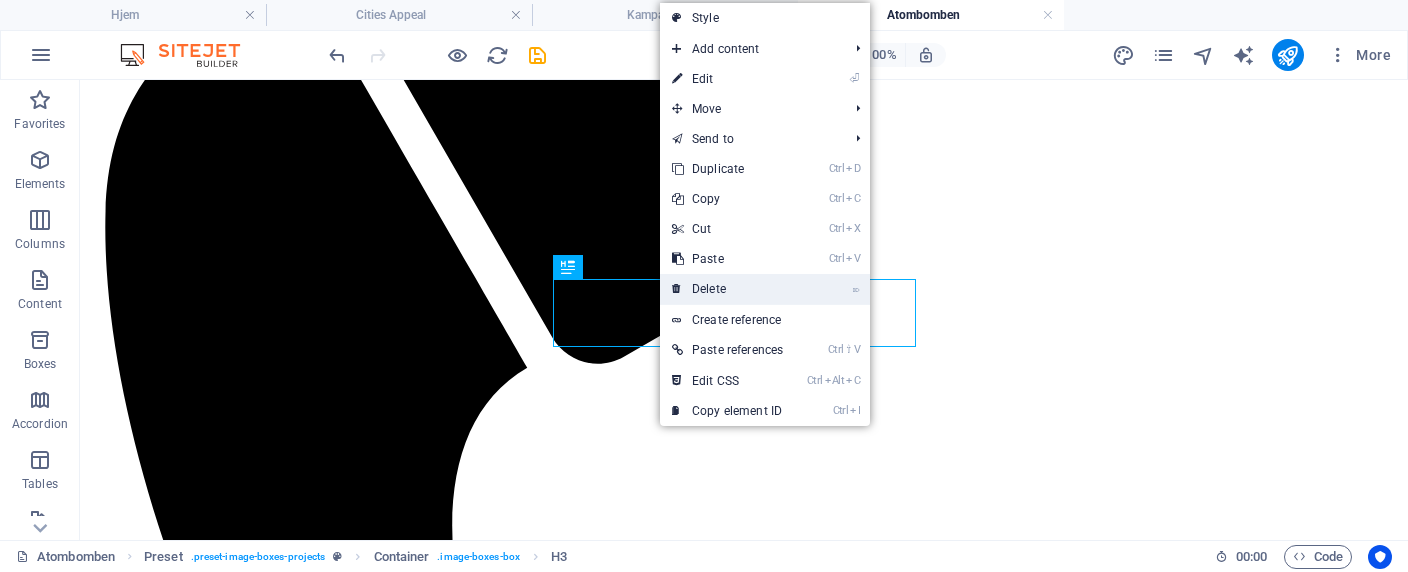 click at bounding box center [677, 289] 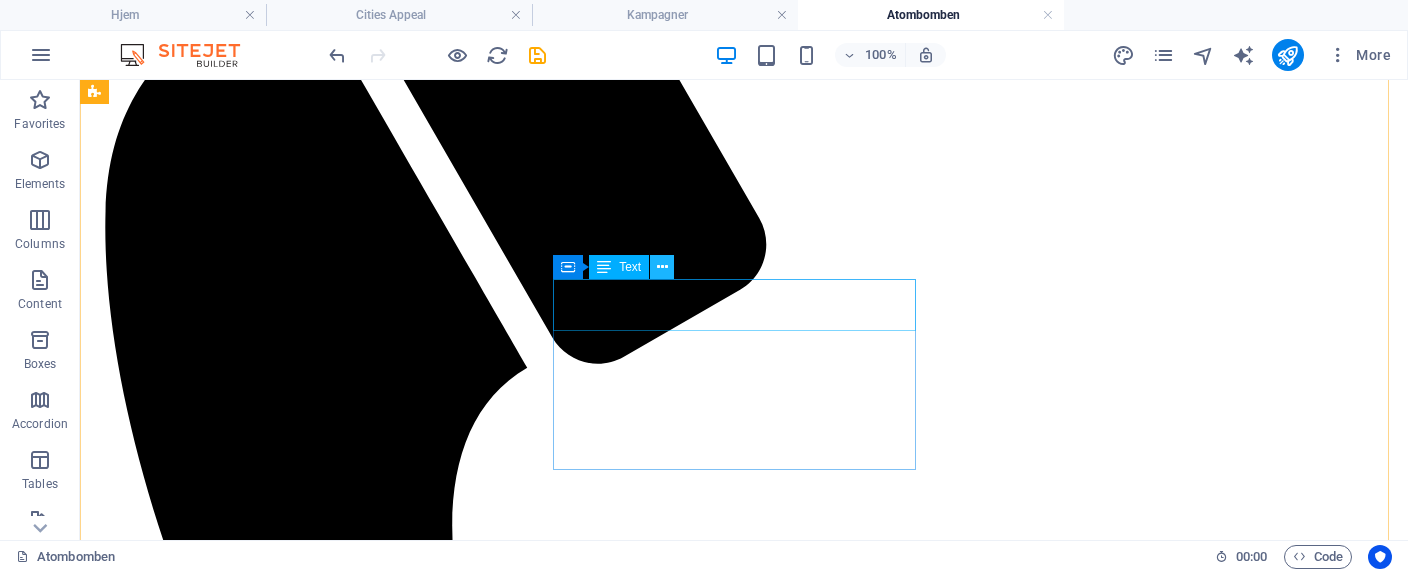 click at bounding box center [662, 267] 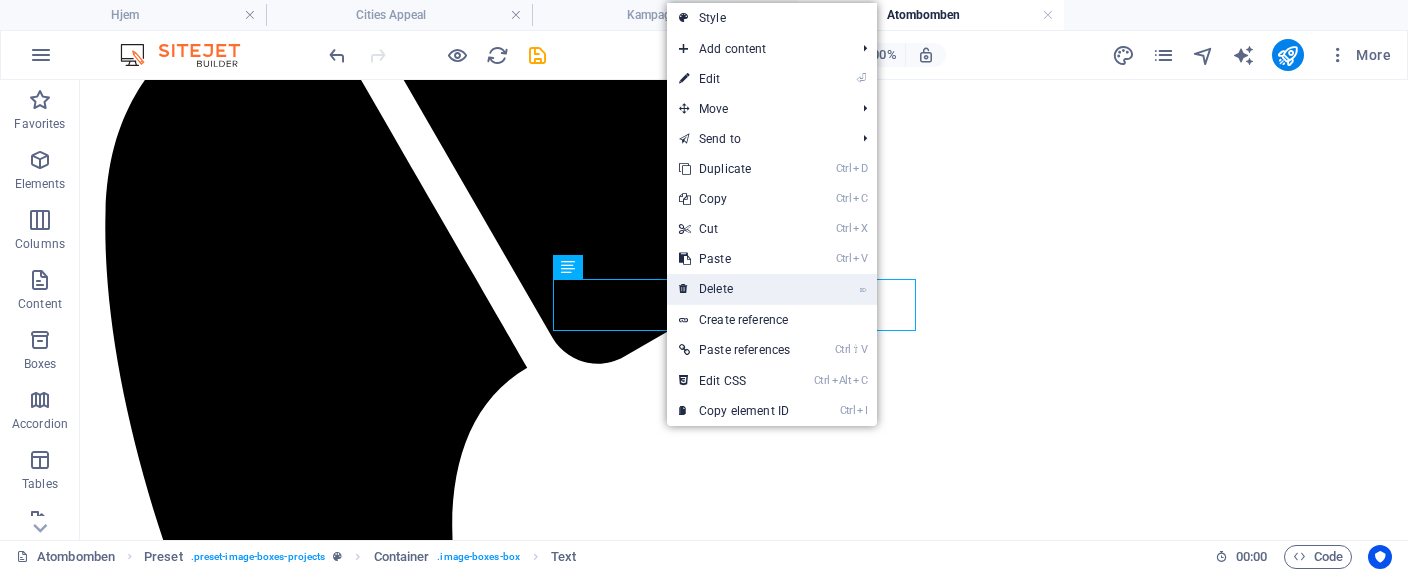 click on "⌦  Delete" at bounding box center (734, 289) 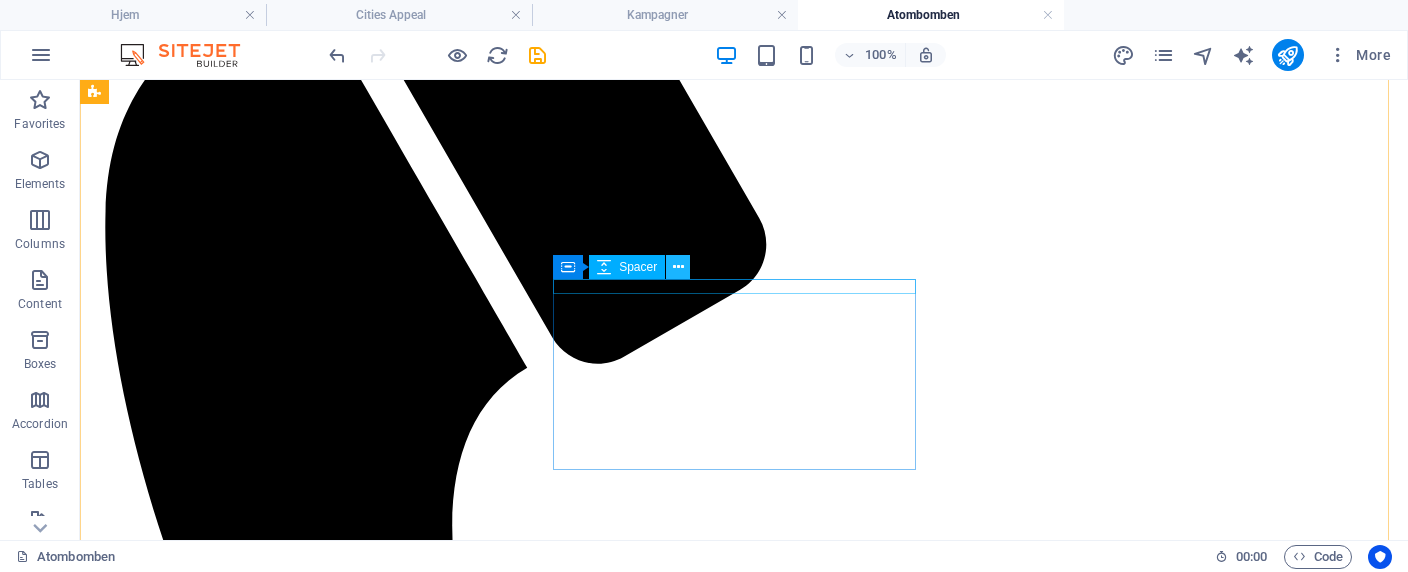 click at bounding box center (678, 267) 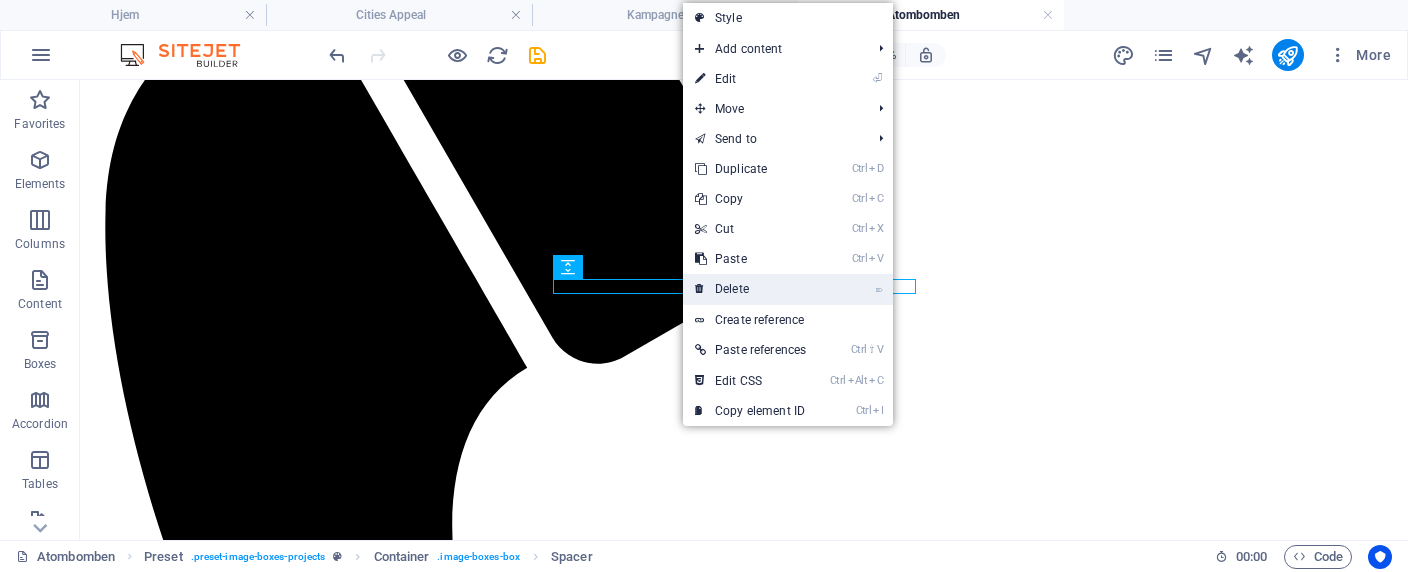 click on "⌦  Delete" at bounding box center [750, 289] 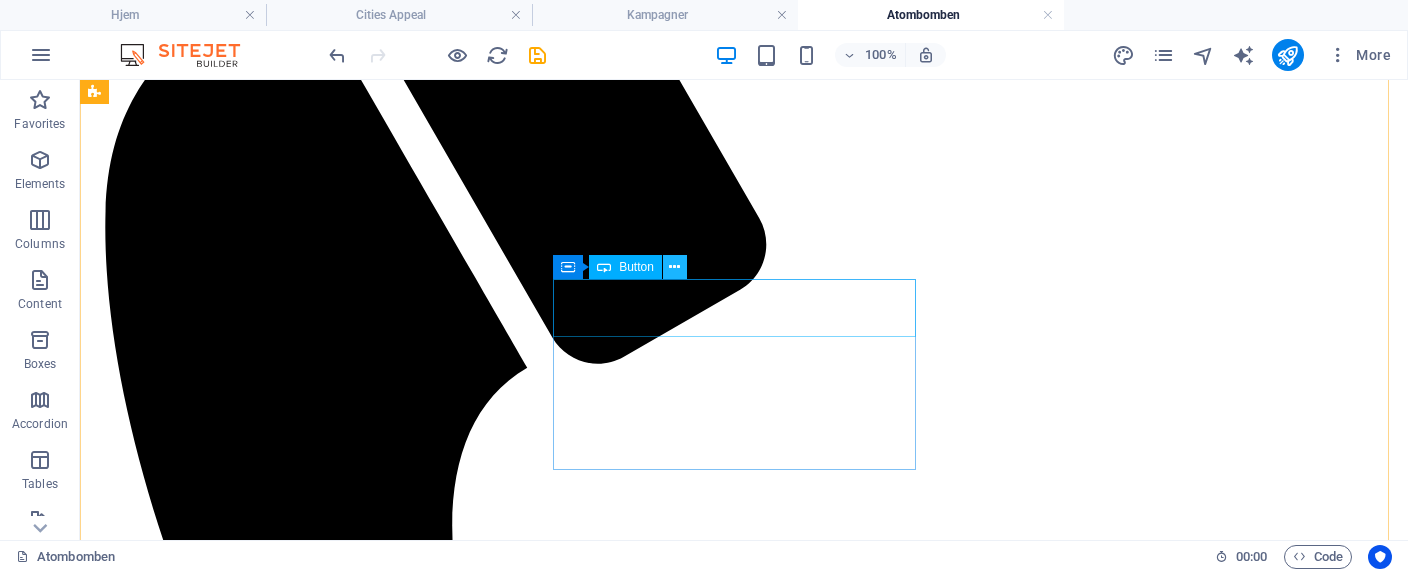 click at bounding box center (674, 267) 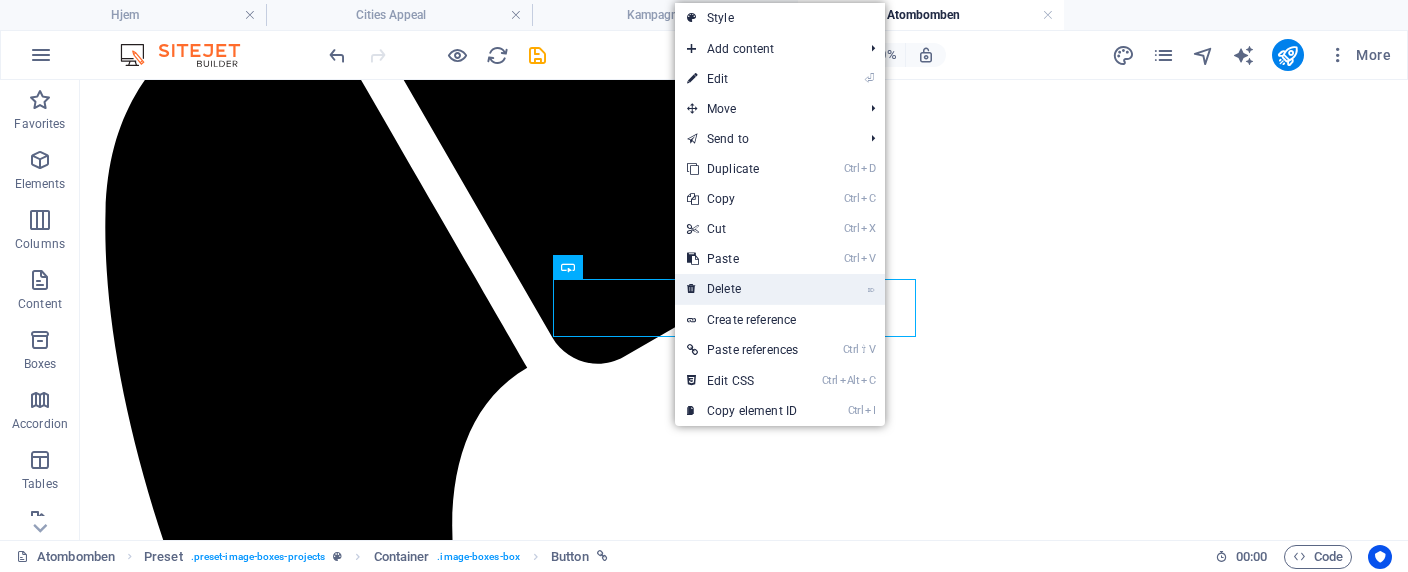click on "⌦  Delete" at bounding box center (742, 289) 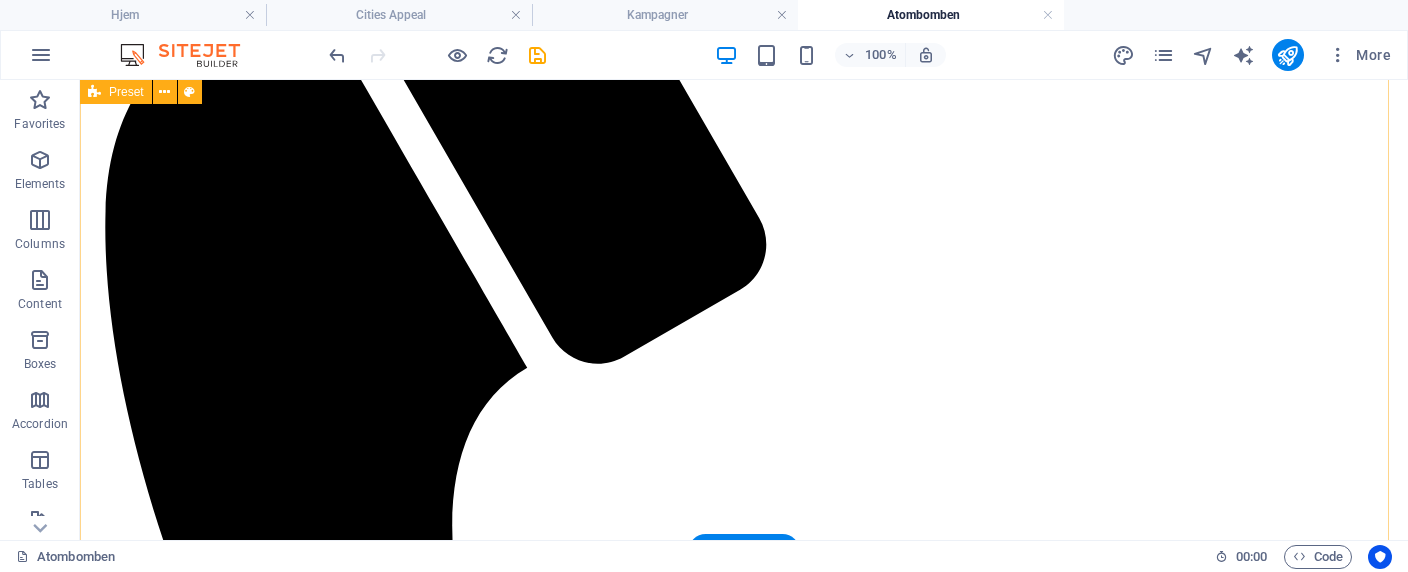 click on "Tekst er på vej Atombomben findes Tekst er på vej + Read More Tekst er på vej Atombomben findes Tekst er på vej + Read More Tekst er på vej Atombomben findes Tekst er på vej + Read More Drop content here or  Add elements  Paste clipboard Lorem ipsum dolor sit amet, consetetur. Lorem ipsum dolor sit amet, consectetur adipisicing elit. Veritatis, dolorem! + Read More" at bounding box center [744, 3708] 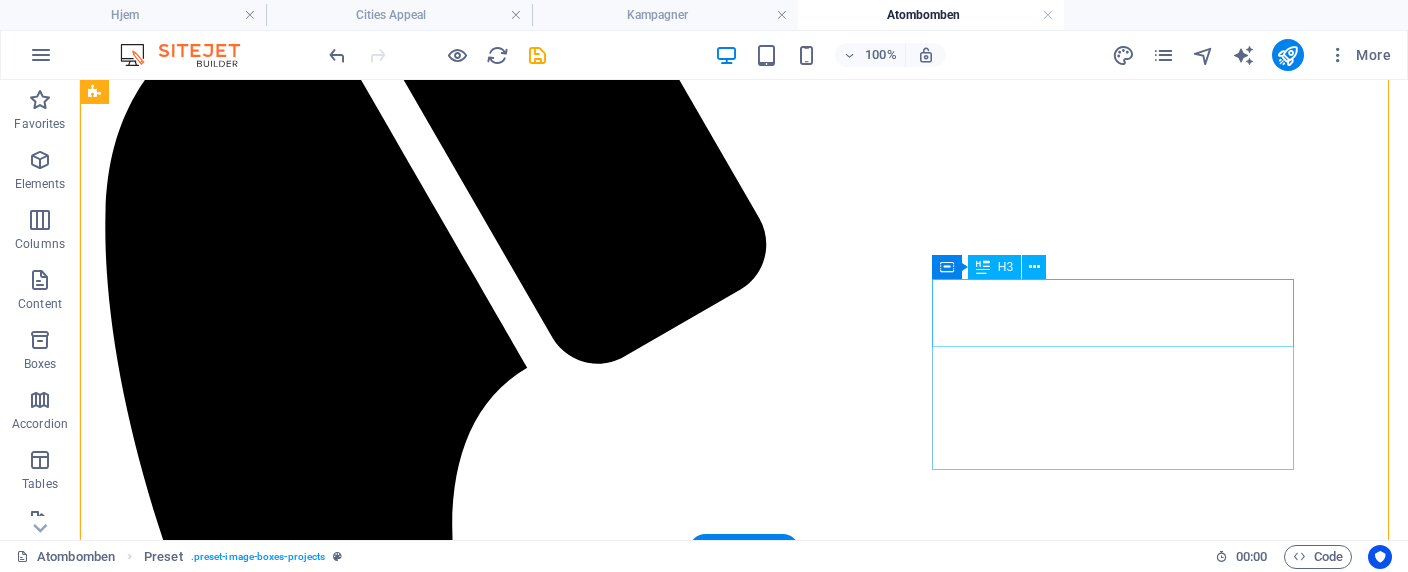 click on "Lorem ipsum dolor sit amet, consetetur." at bounding box center [744, 5526] 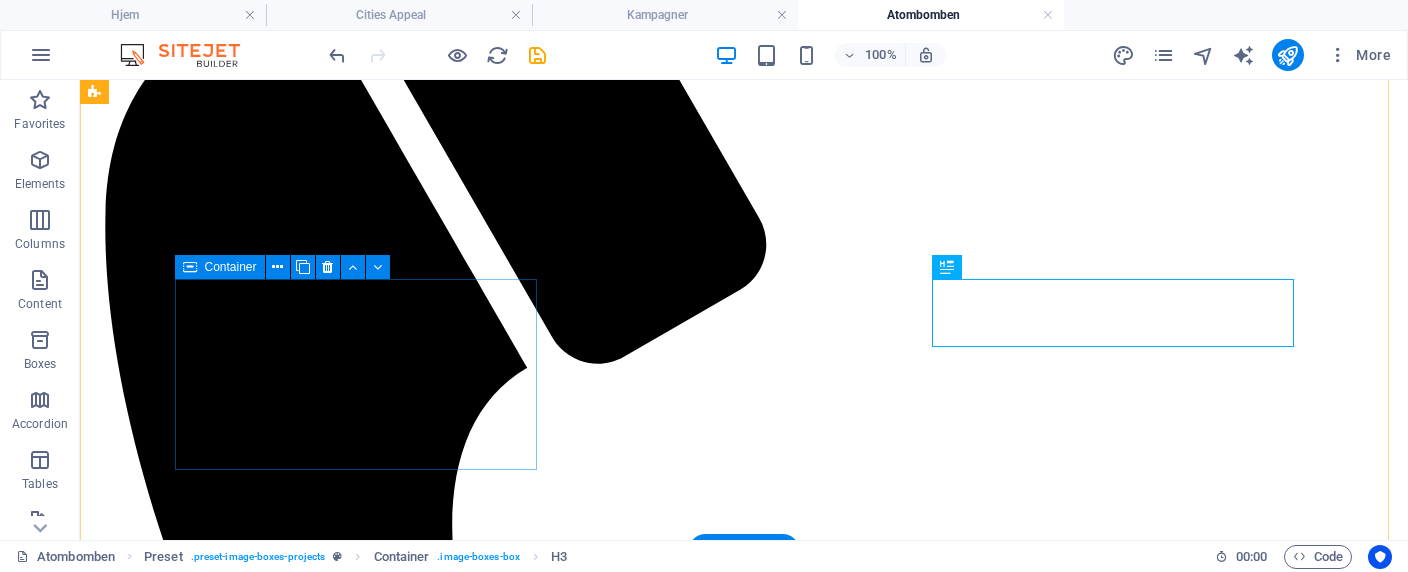 click at bounding box center (744, 5346) 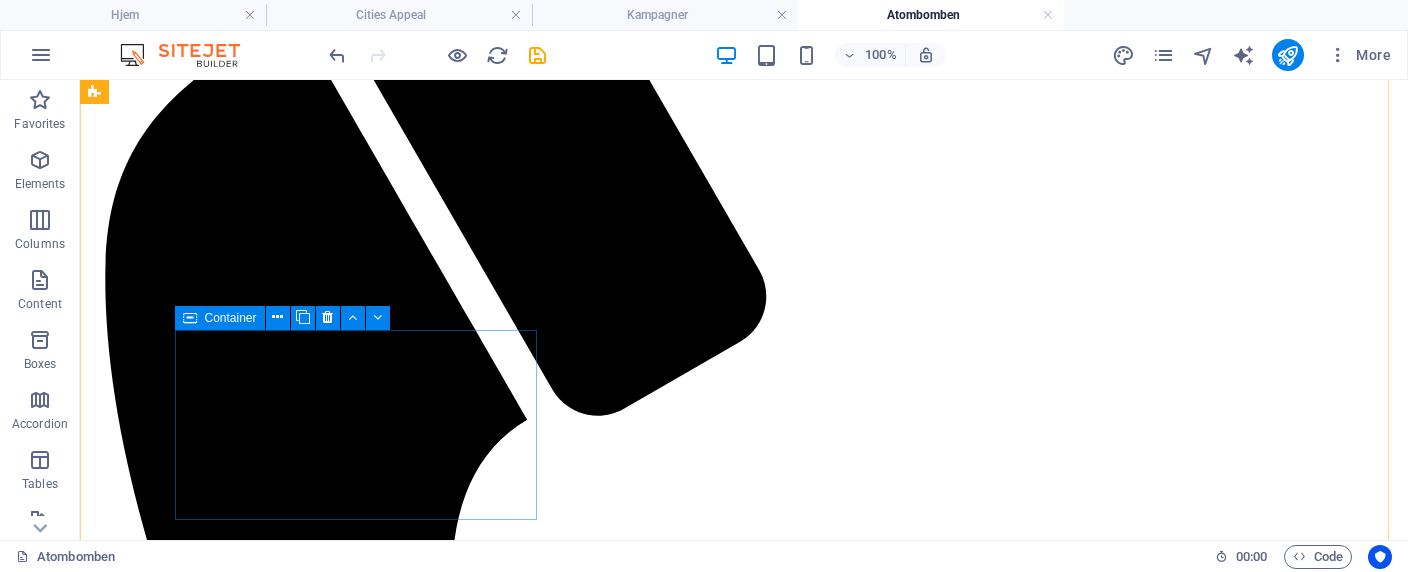 scroll, scrollTop: 1031, scrollLeft: 0, axis: vertical 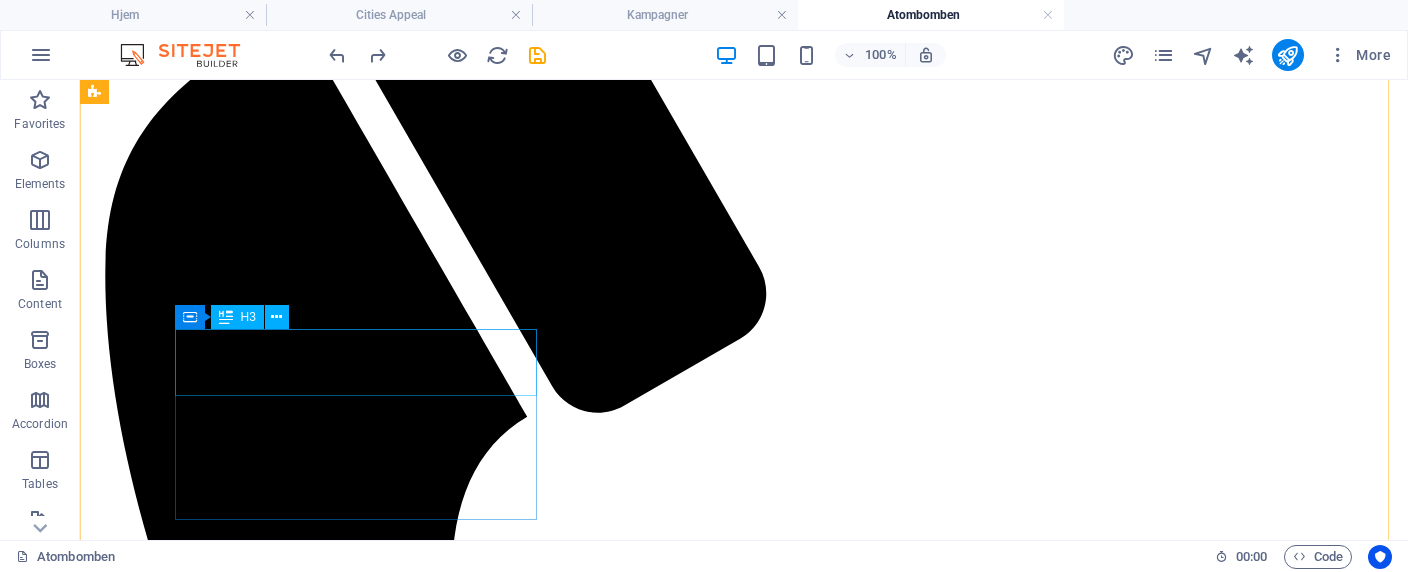 click on "Lorem ipsum dolor sit amet, consetetur." at bounding box center [744, 5418] 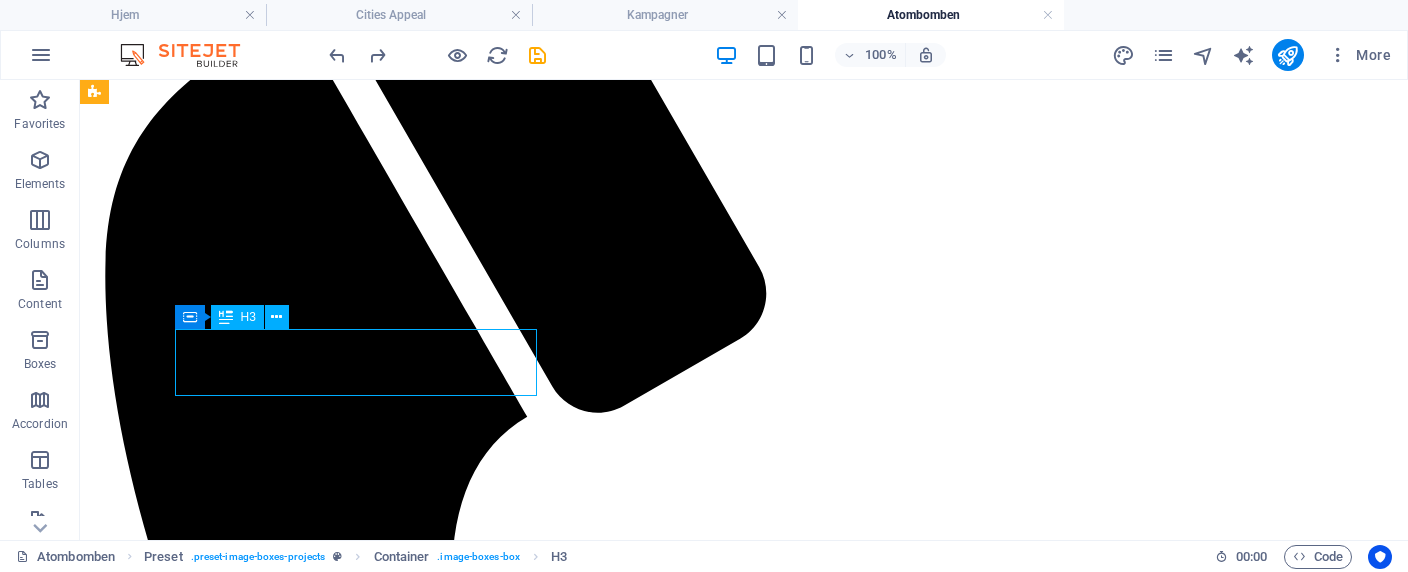 click on "Lorem ipsum dolor sit amet, consetetur." at bounding box center (744, 5418) 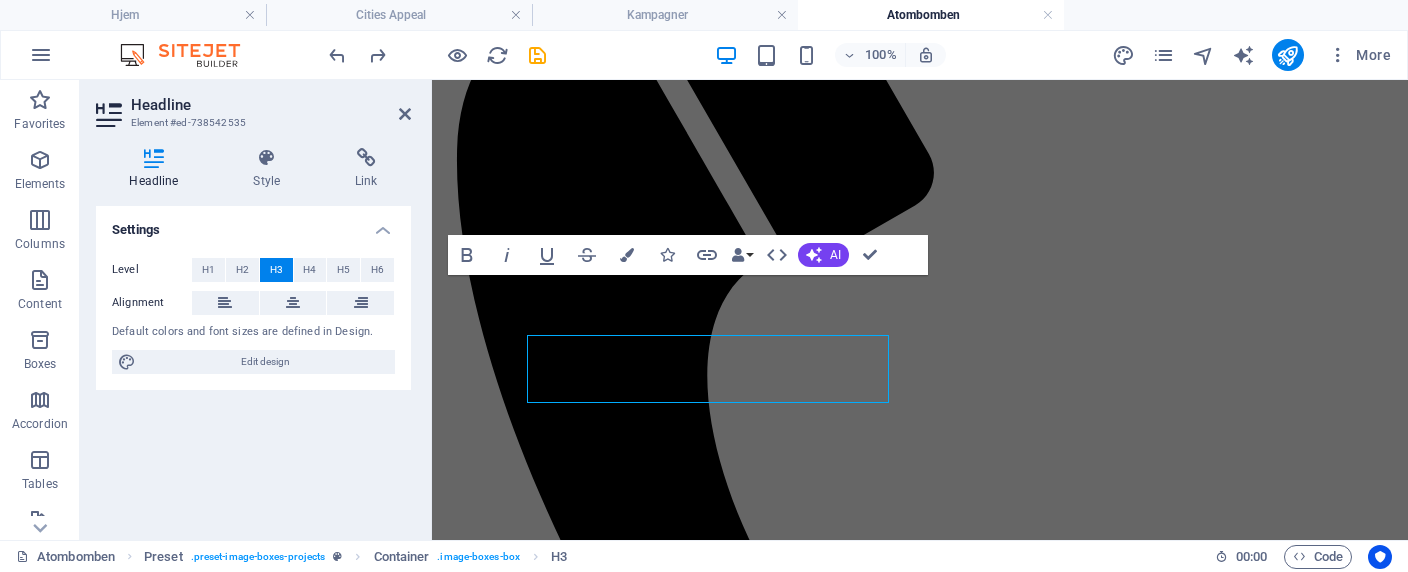 scroll, scrollTop: 1024, scrollLeft: 0, axis: vertical 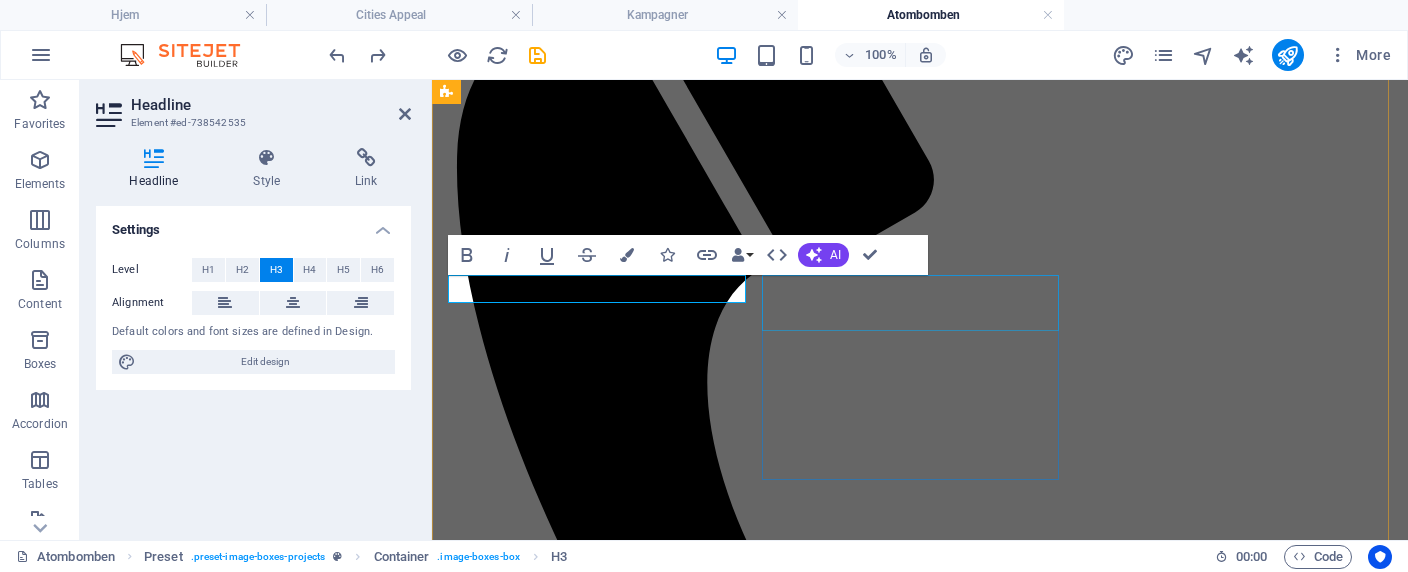 click on "Lorem ipsum dolor sit amet, consetetur." at bounding box center (920, 4292) 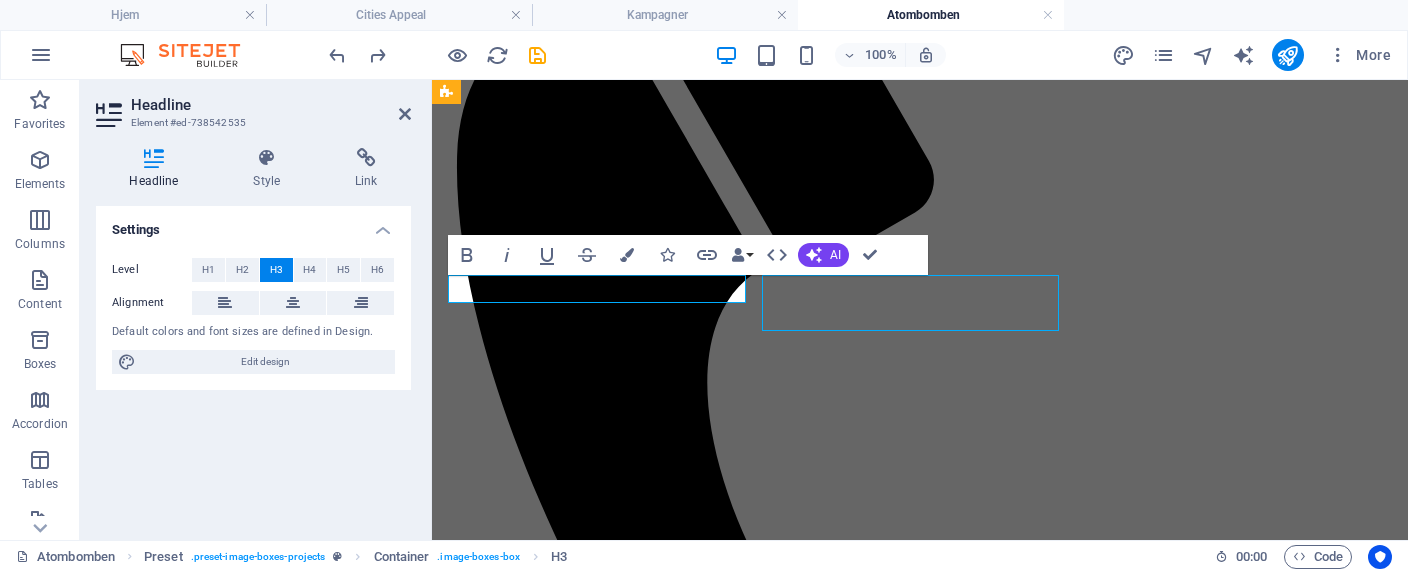 click on "Lorem ipsum dolor sit amet, consetetur." at bounding box center [920, 4292] 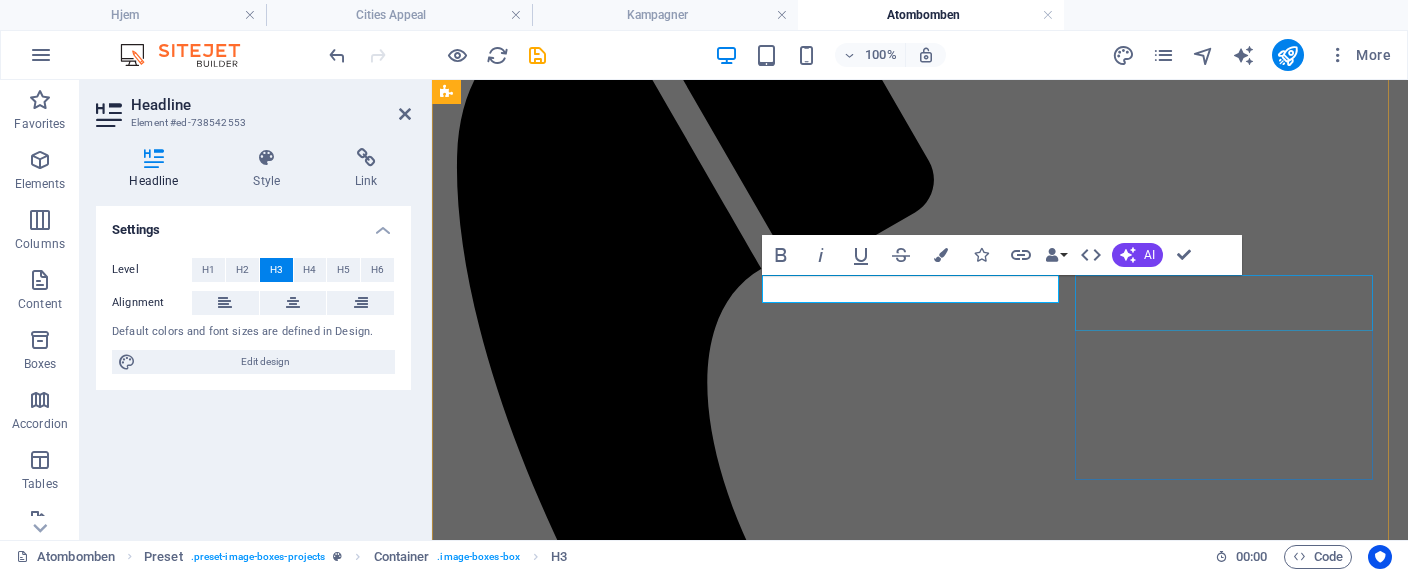click on "Lorem ipsum dolor sit amet, consetetur." at bounding box center (920, 4419) 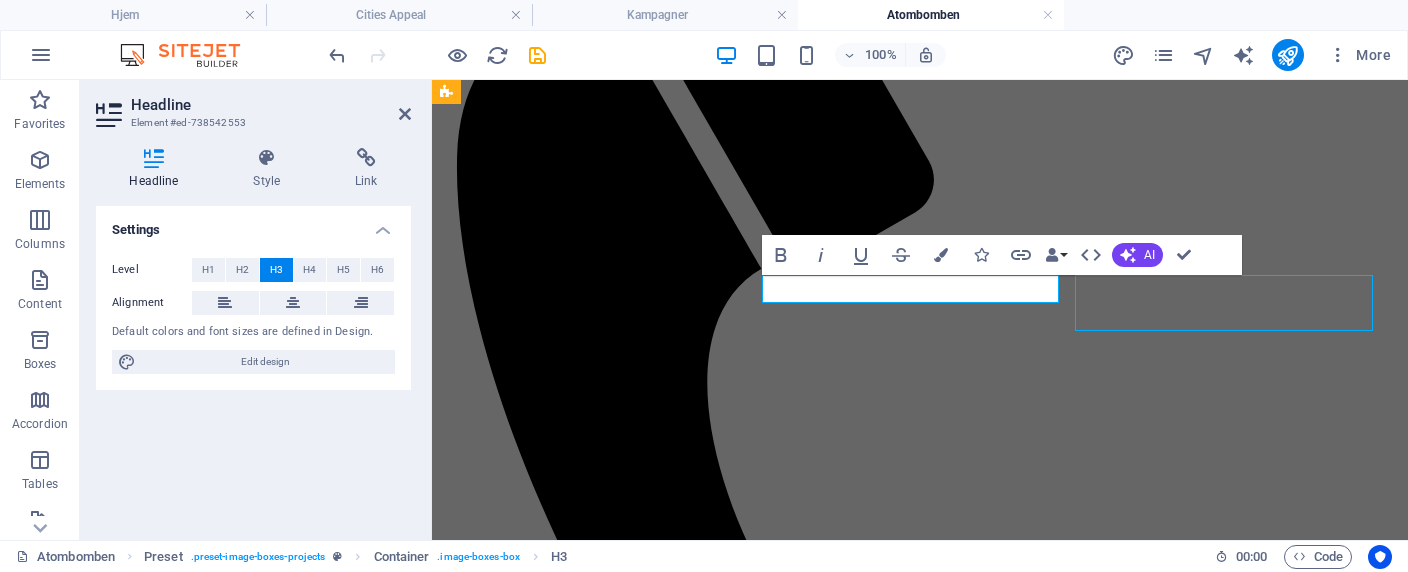 click on "Lorem ipsum dolor sit amet, consetetur." at bounding box center (920, 4419) 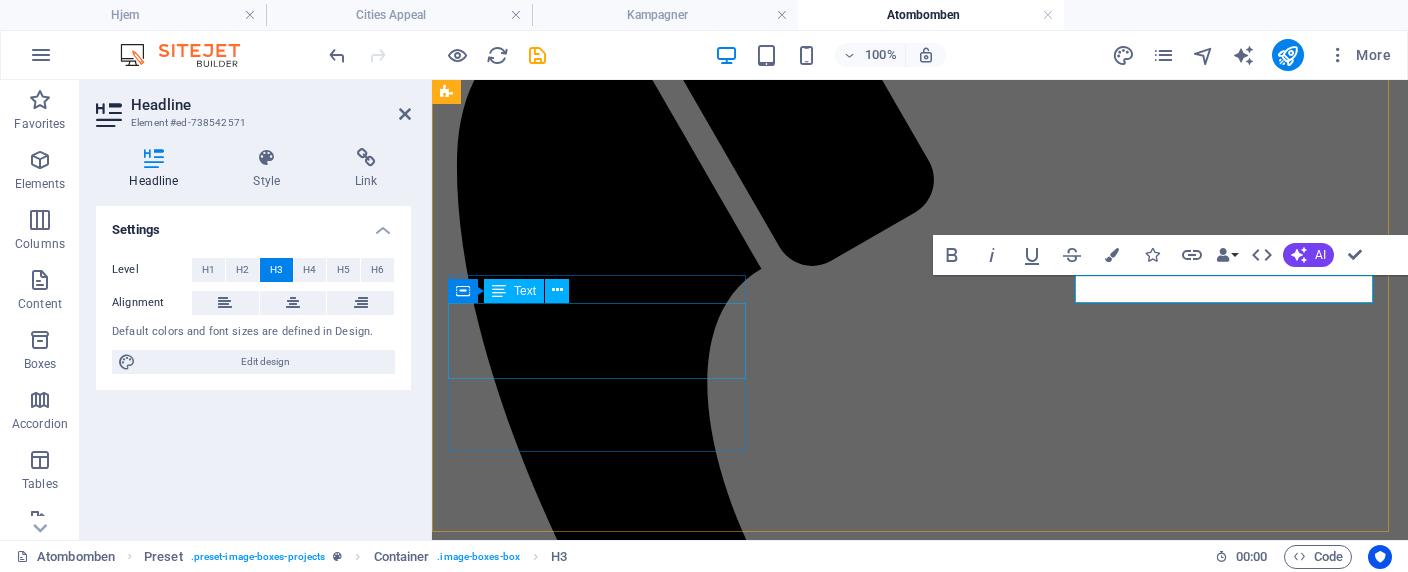 click on "Lorem ipsum dolor sit amet, consectetur adipisicing elit. Veritatis, dolorem!" at bounding box center (920, 4205) 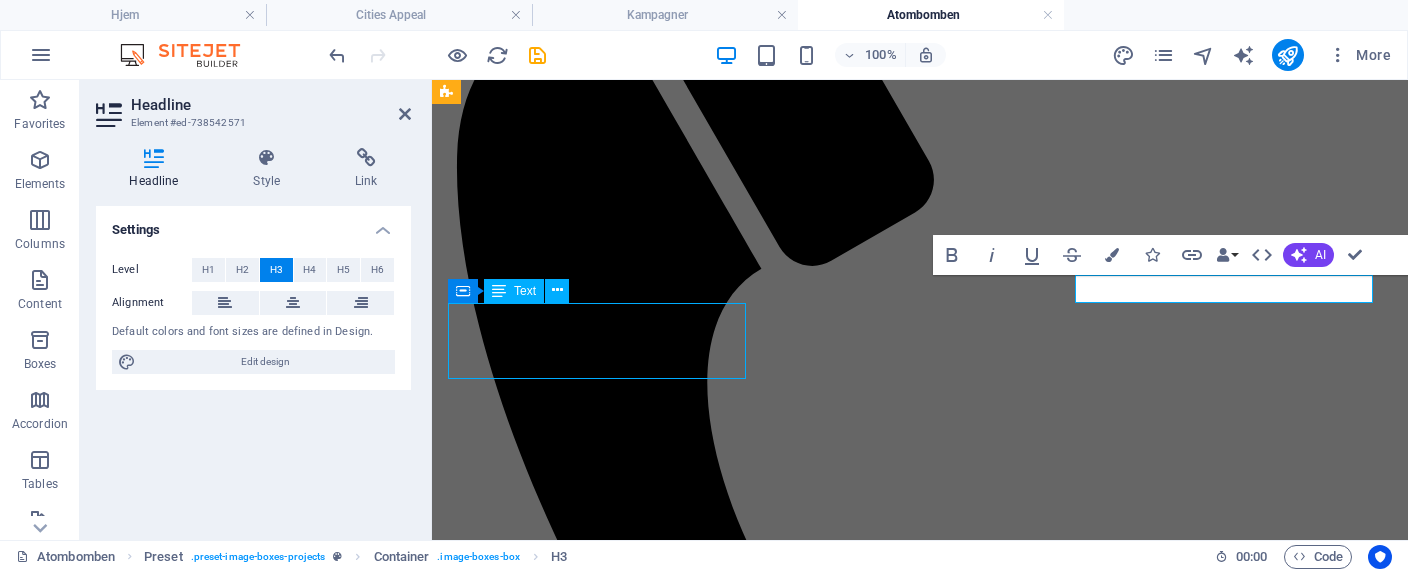 click on "Lorem ipsum dolor sit amet, consectetur adipisicing elit. Veritatis, dolorem!" at bounding box center [920, 4205] 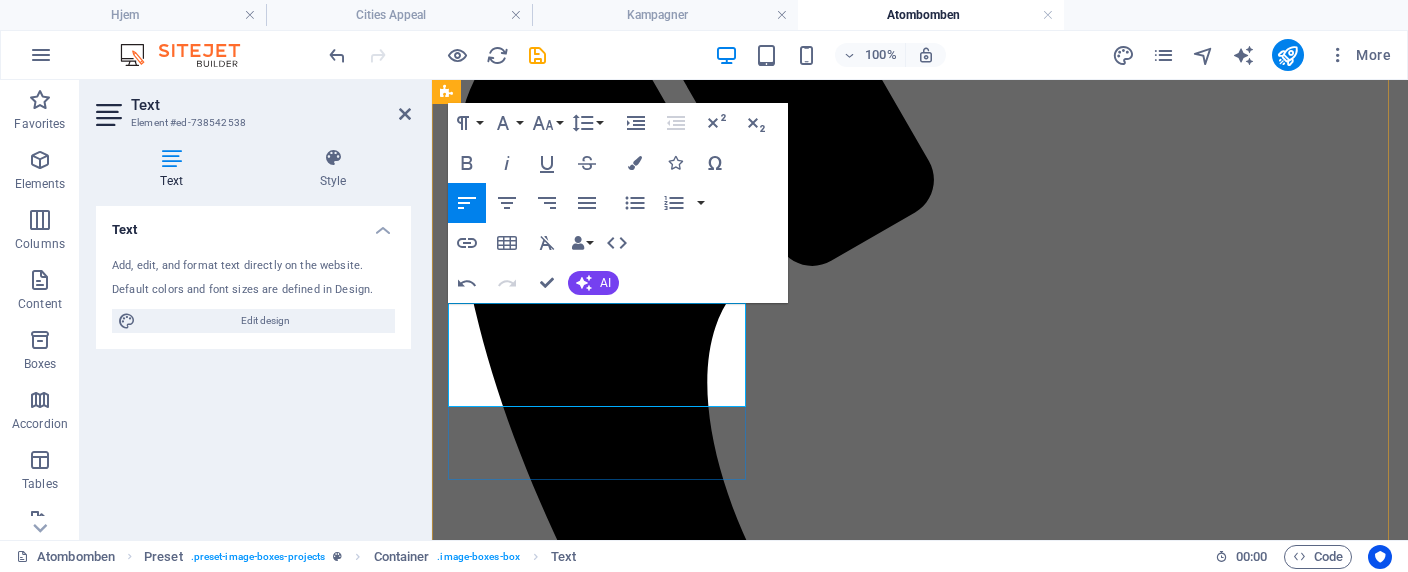 drag, startPoint x: 612, startPoint y: 399, endPoint x: 336, endPoint y: 325, distance: 285.74814 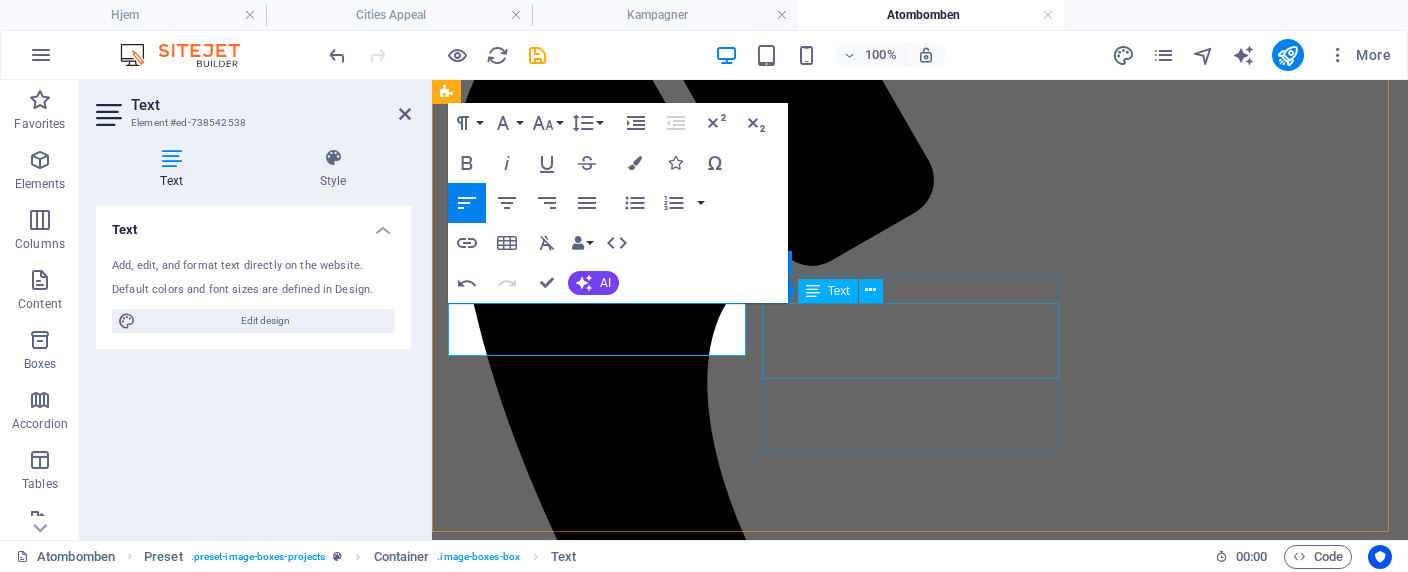 click on "Lorem ipsum dolor sit amet, consectetur adipisicing elit. Veritatis, dolorem!" at bounding box center [920, 4372] 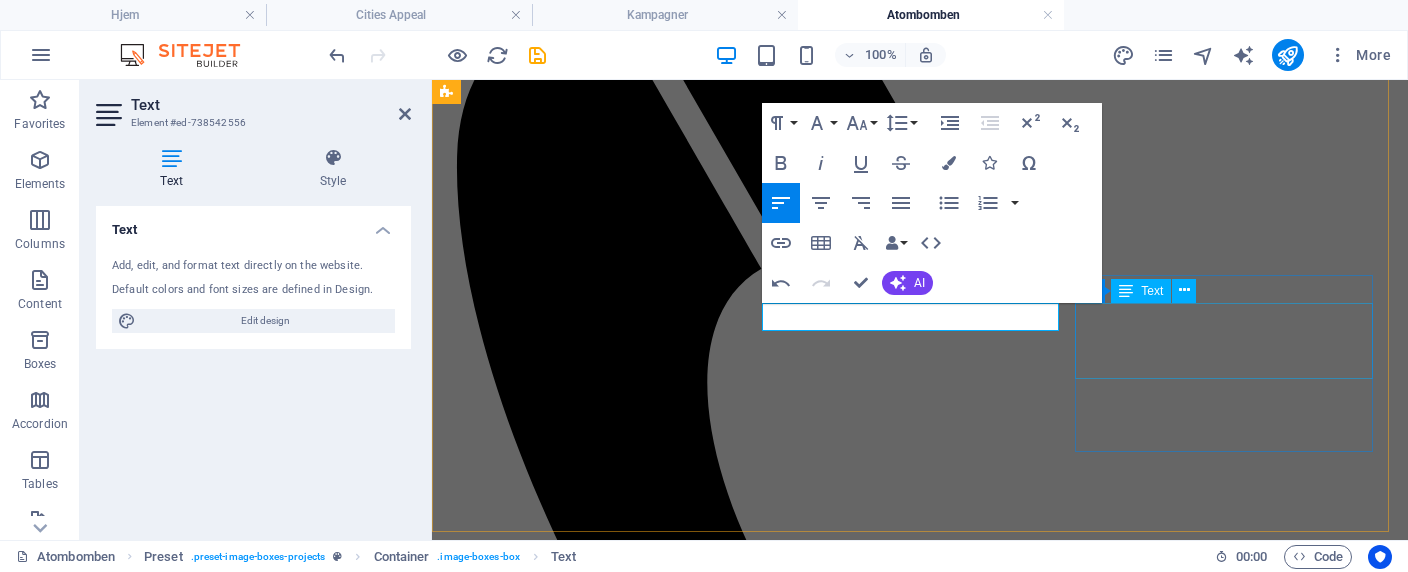 click on "Lorem ipsum dolor sit amet, consectetur adipisicing elit. Veritatis, dolorem!" at bounding box center [920, 4505] 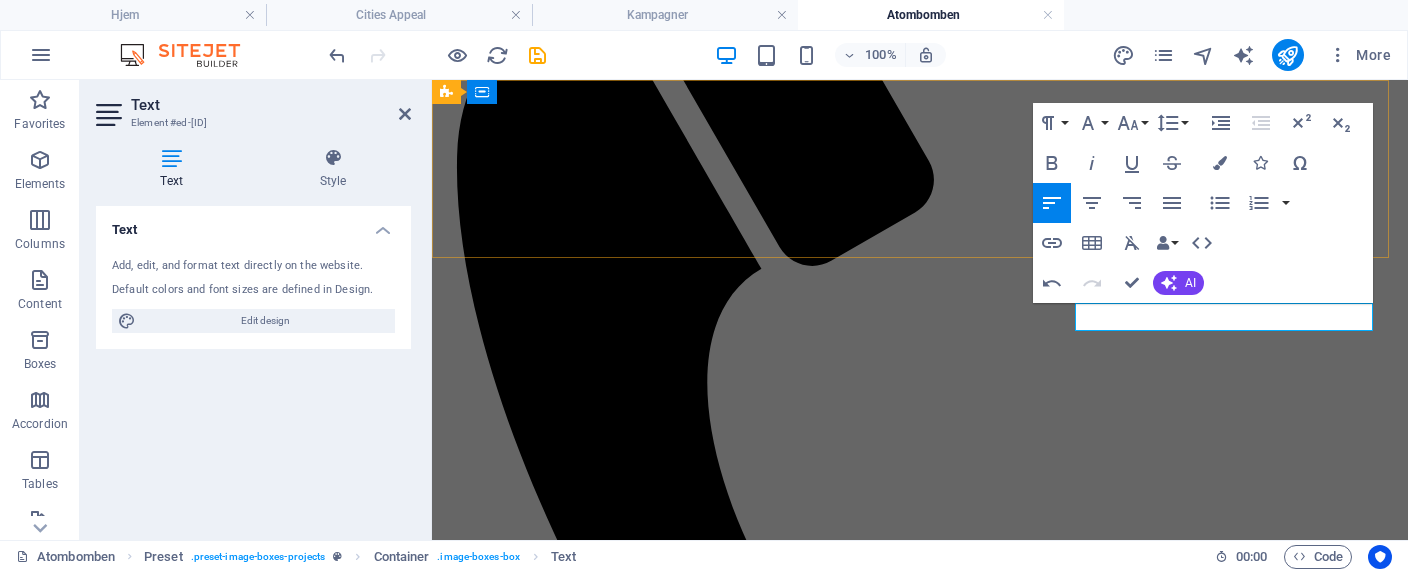 click on "INTERNATIONAL CAMPAIGN TO ABOLISH NUCLEAR WEAPONS FORBYD ATOMVÅBEN - ICAN i Danmark  D Hjem ICAN  Kampagner Cities Appeal Atombomben Traktaten Nyhedsarkiv" at bounding box center [920, 312] 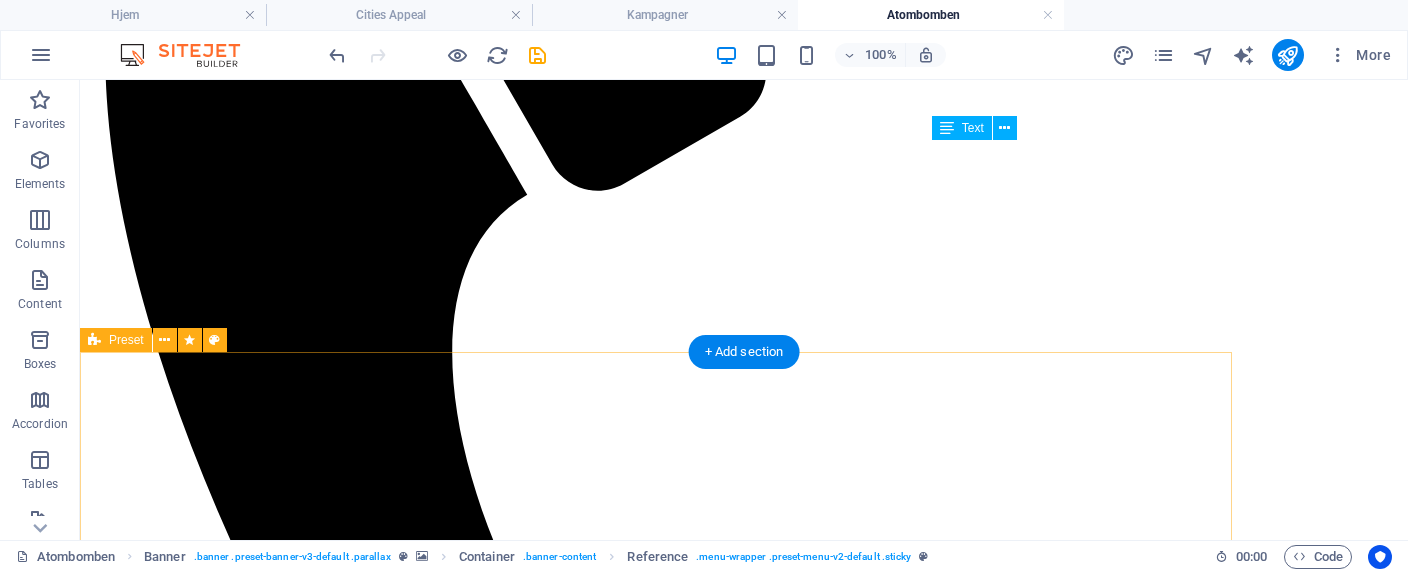 scroll, scrollTop: 0, scrollLeft: 0, axis: both 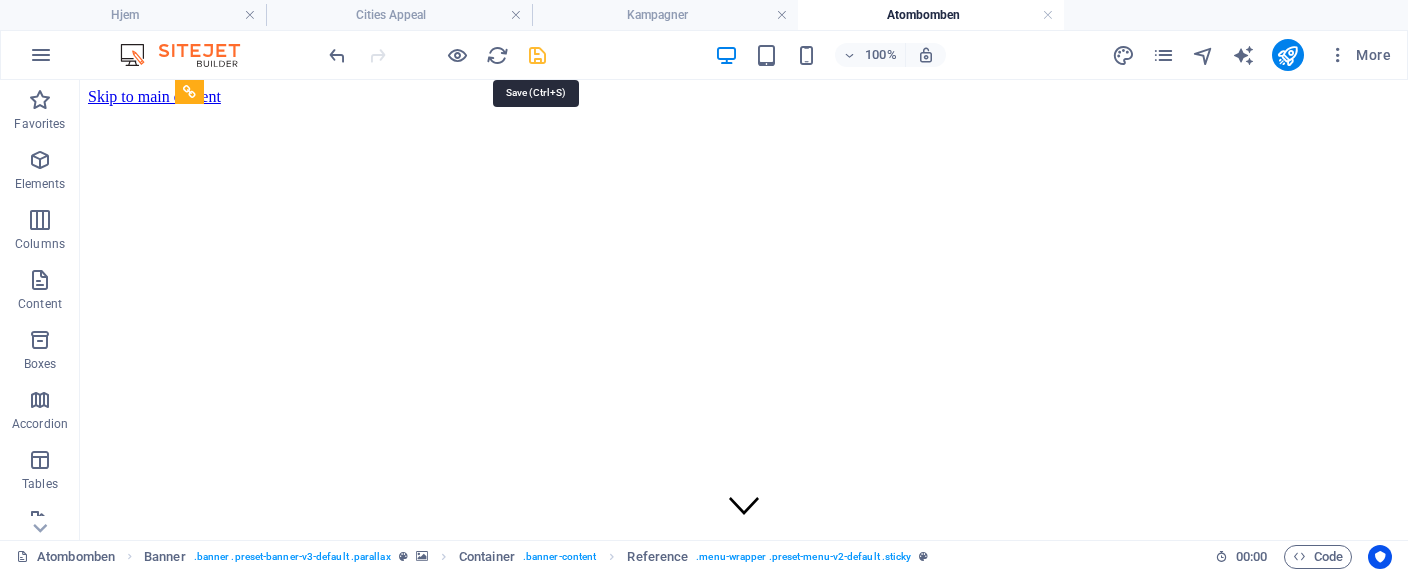 click at bounding box center [537, 55] 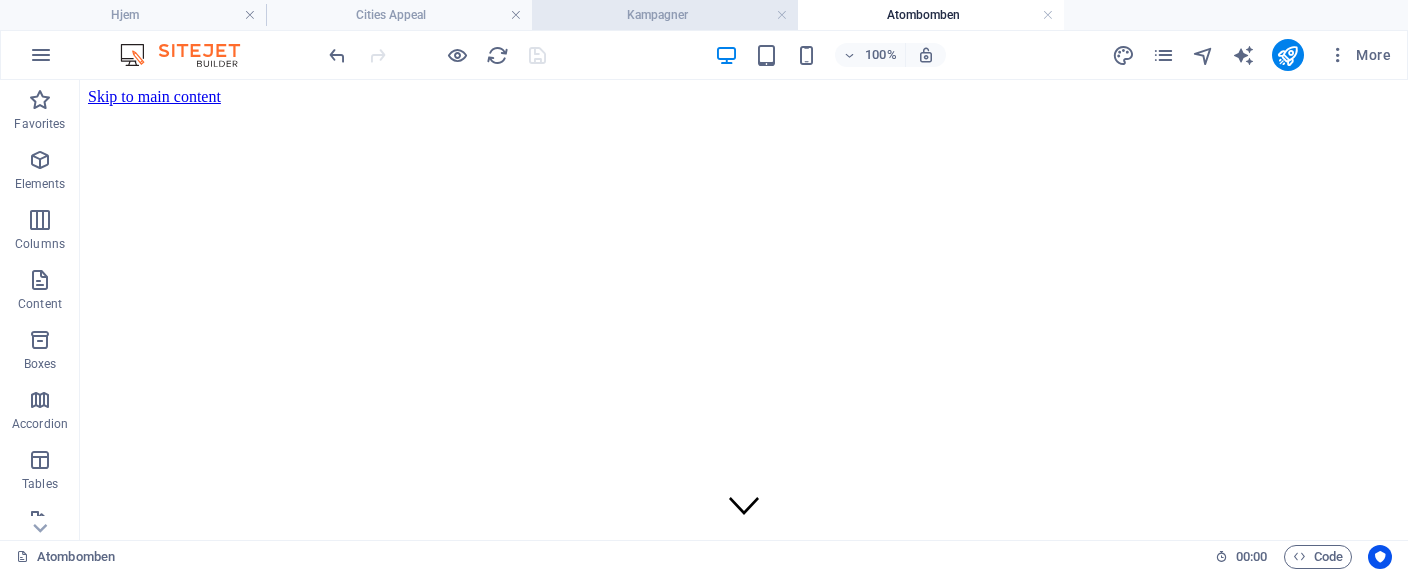 click on "Kampagner" at bounding box center [665, 15] 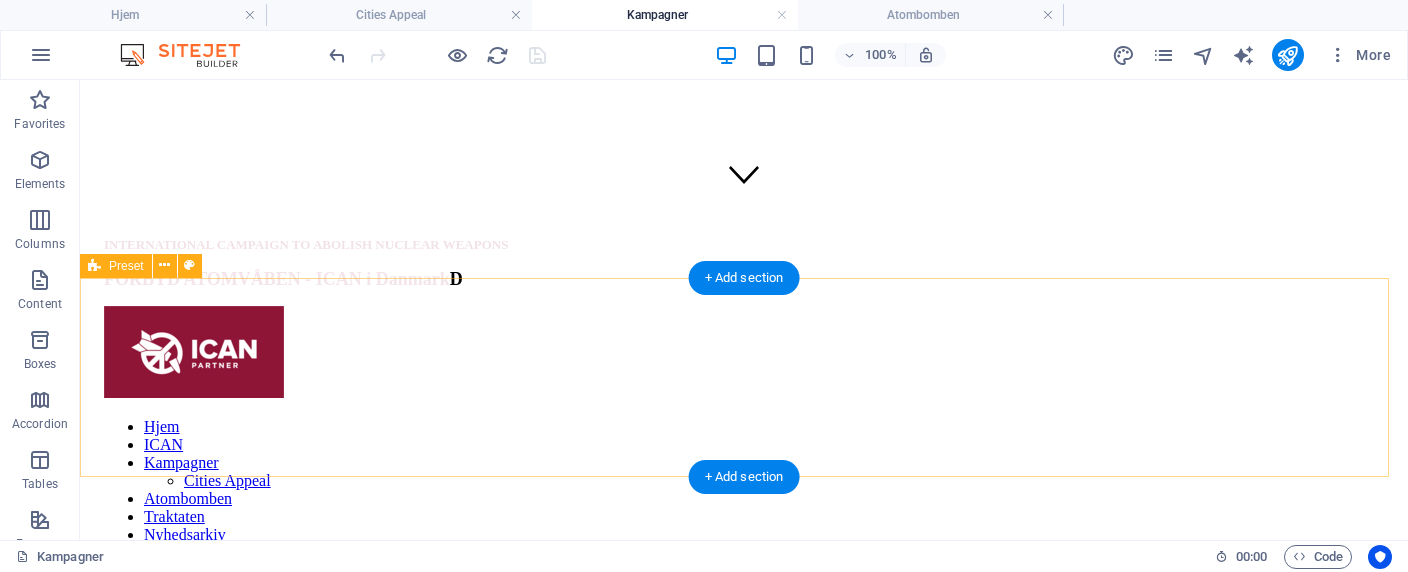 scroll, scrollTop: 0, scrollLeft: 0, axis: both 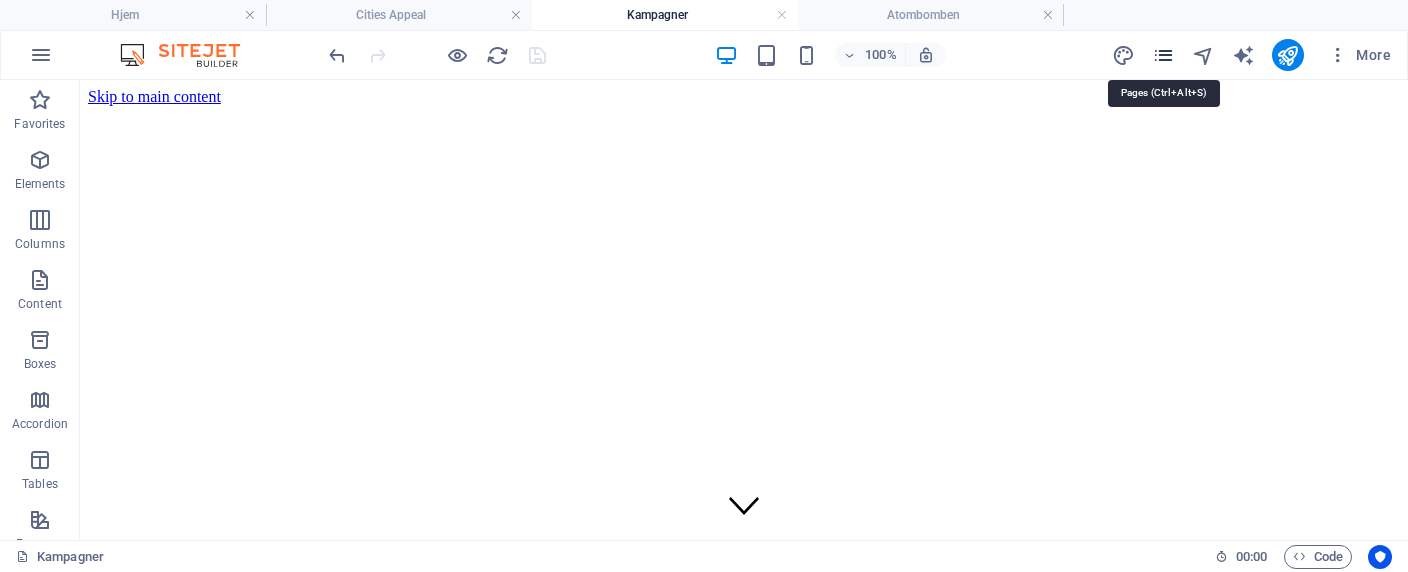 click at bounding box center [1163, 55] 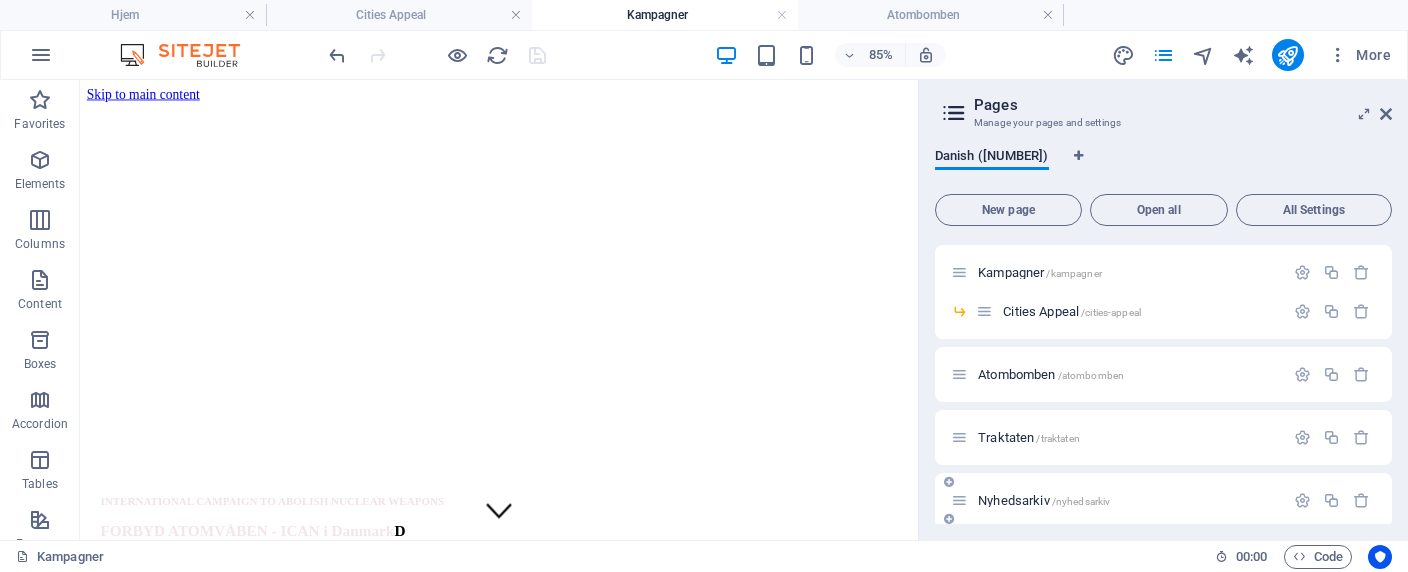 scroll, scrollTop: 198, scrollLeft: 0, axis: vertical 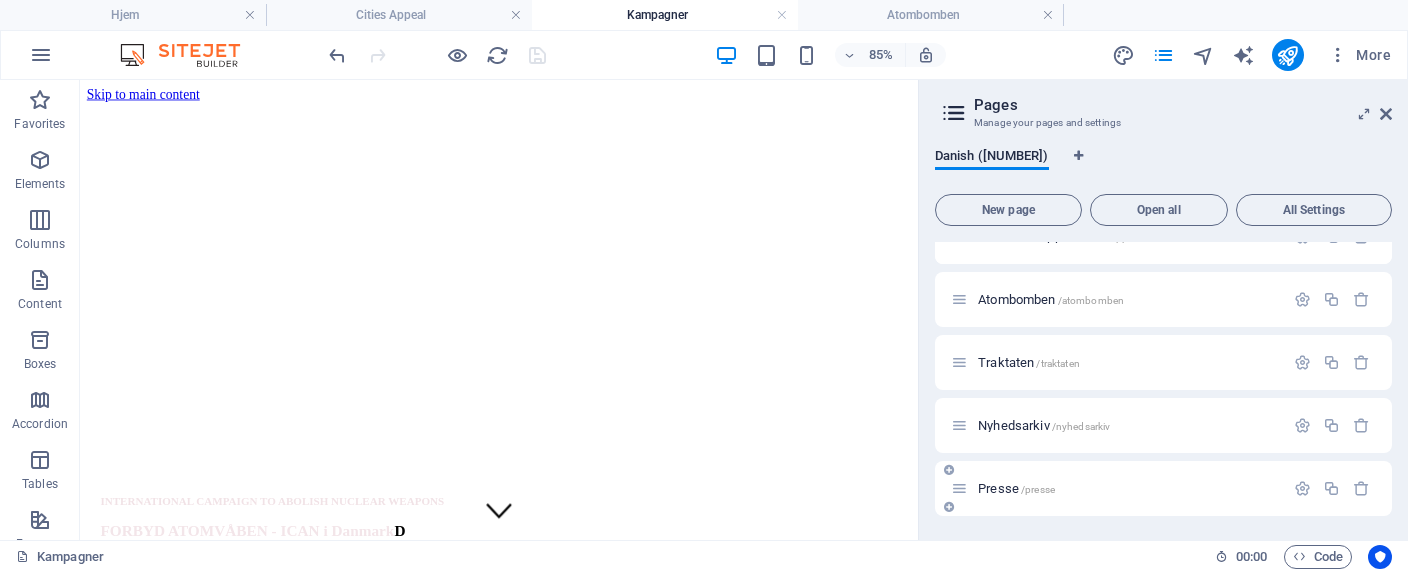 click on "Presse /[PRESSE]" at bounding box center [1016, 488] 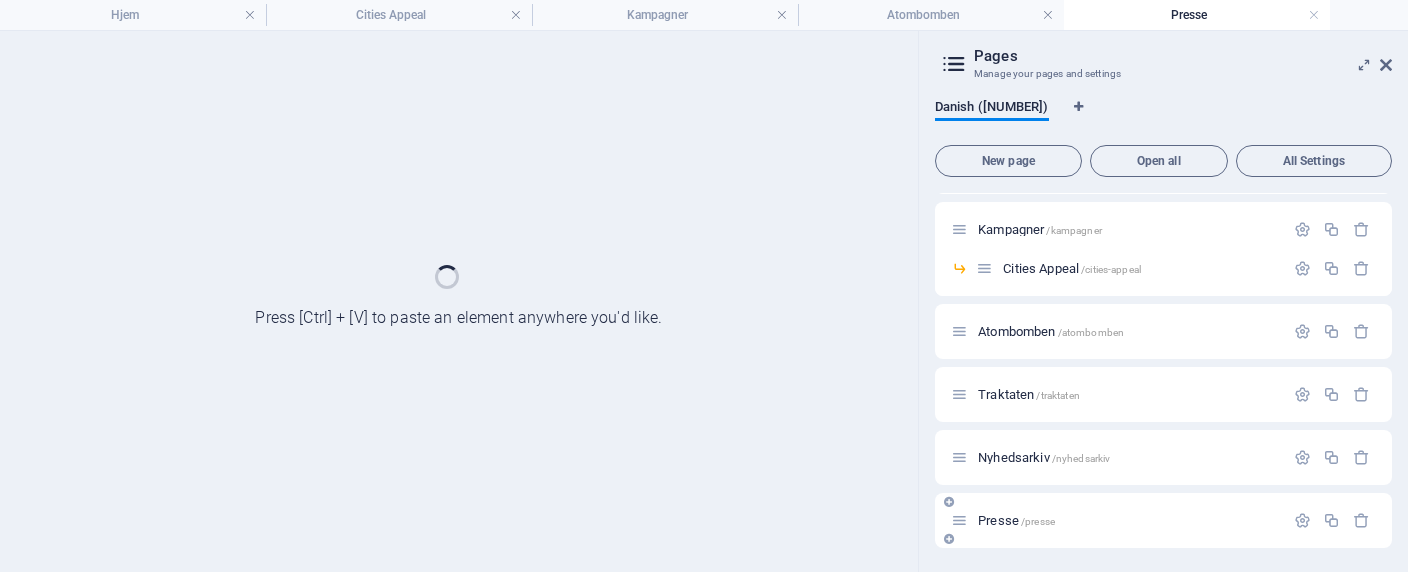 scroll, scrollTop: 116, scrollLeft: 0, axis: vertical 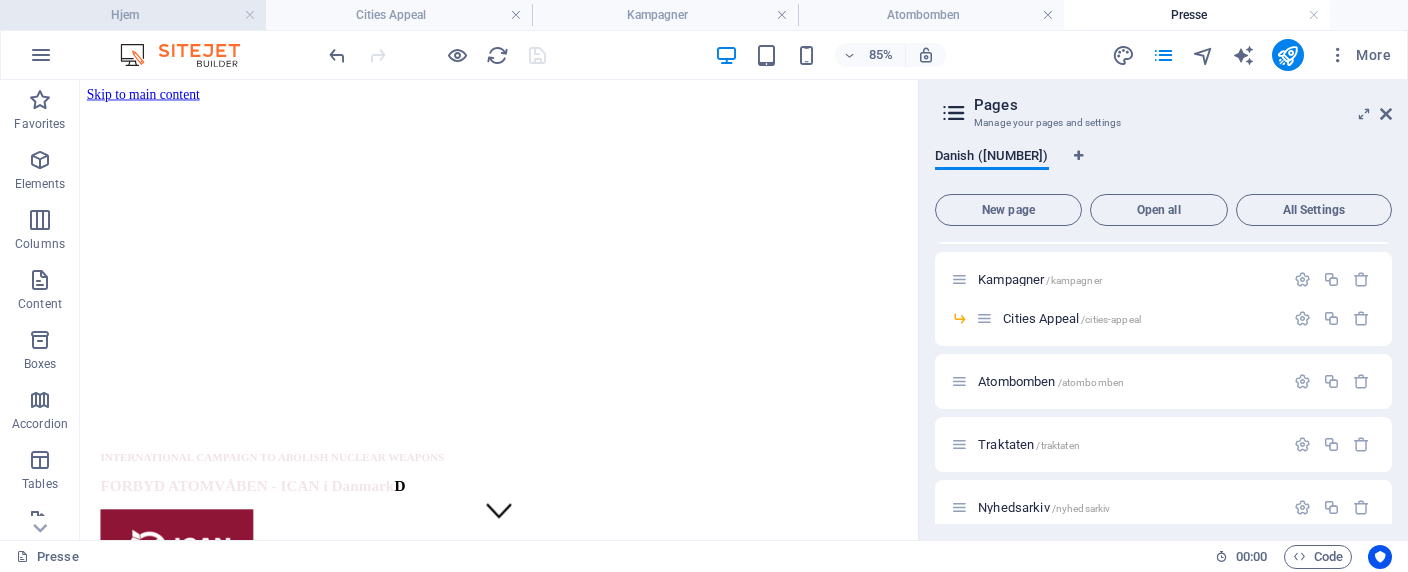 click on "Hjem" at bounding box center [133, 15] 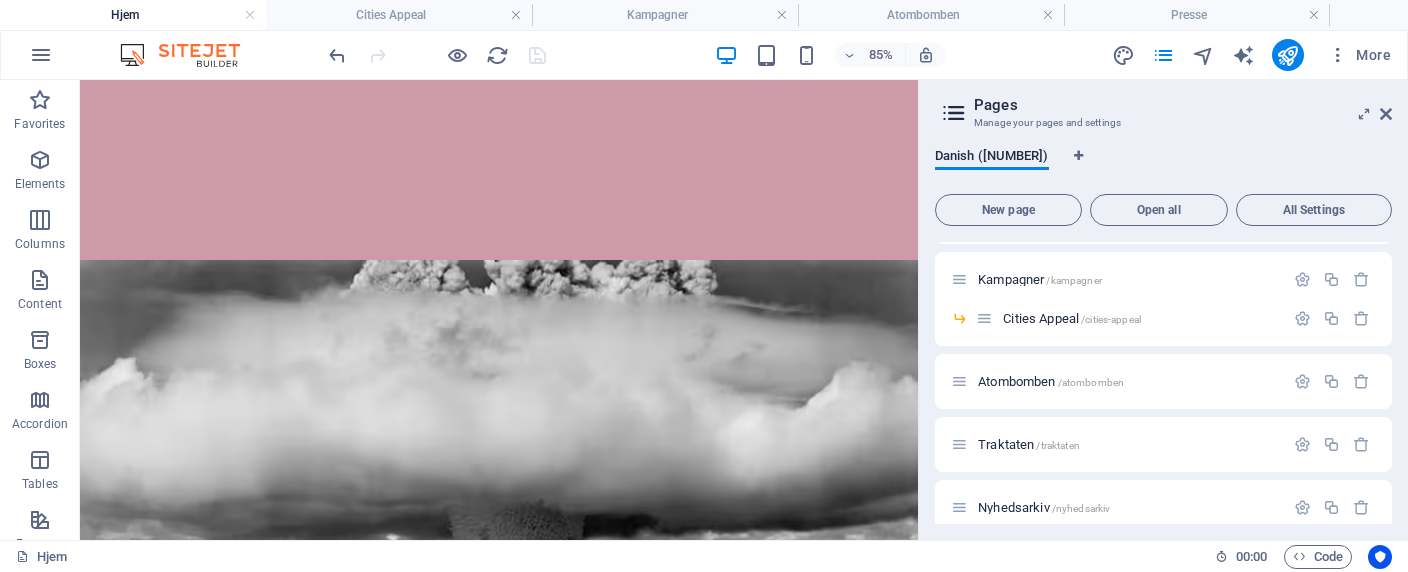 scroll, scrollTop: 360, scrollLeft: 0, axis: vertical 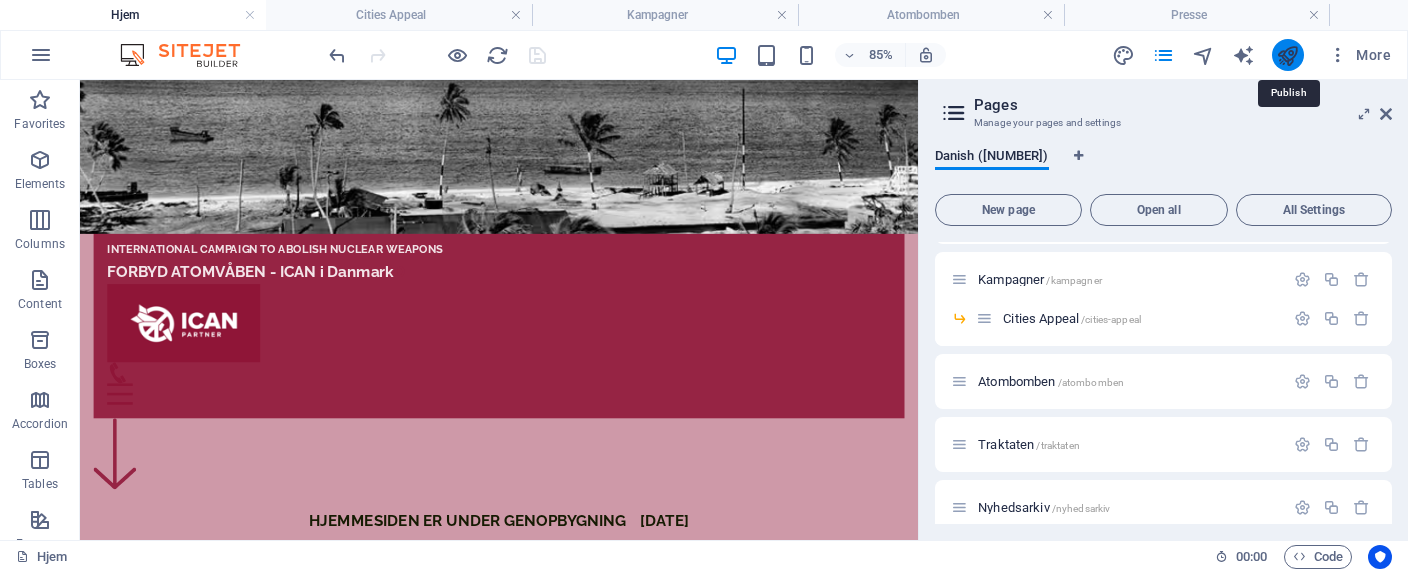 click at bounding box center [1287, 55] 